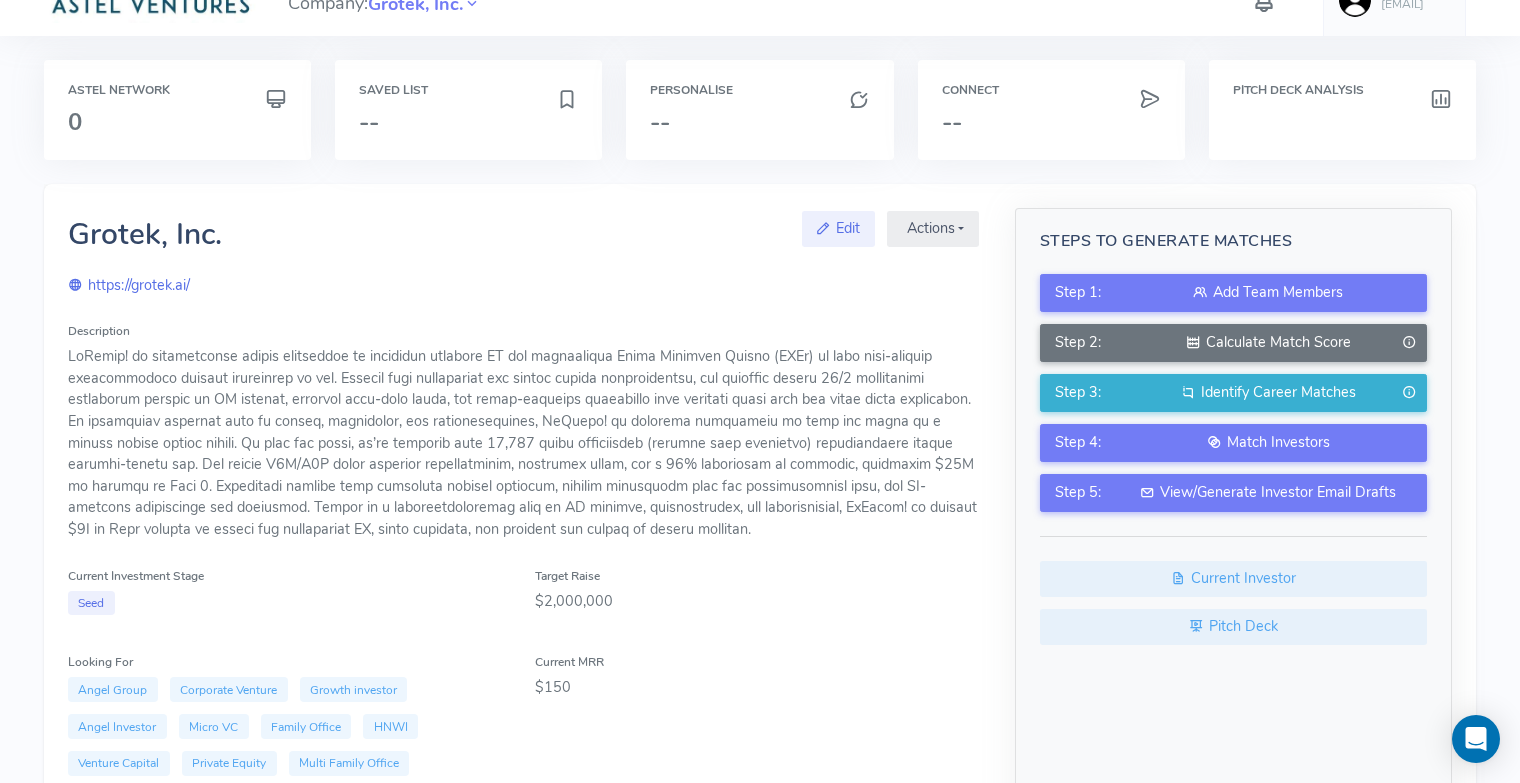 scroll, scrollTop: 0, scrollLeft: 0, axis: both 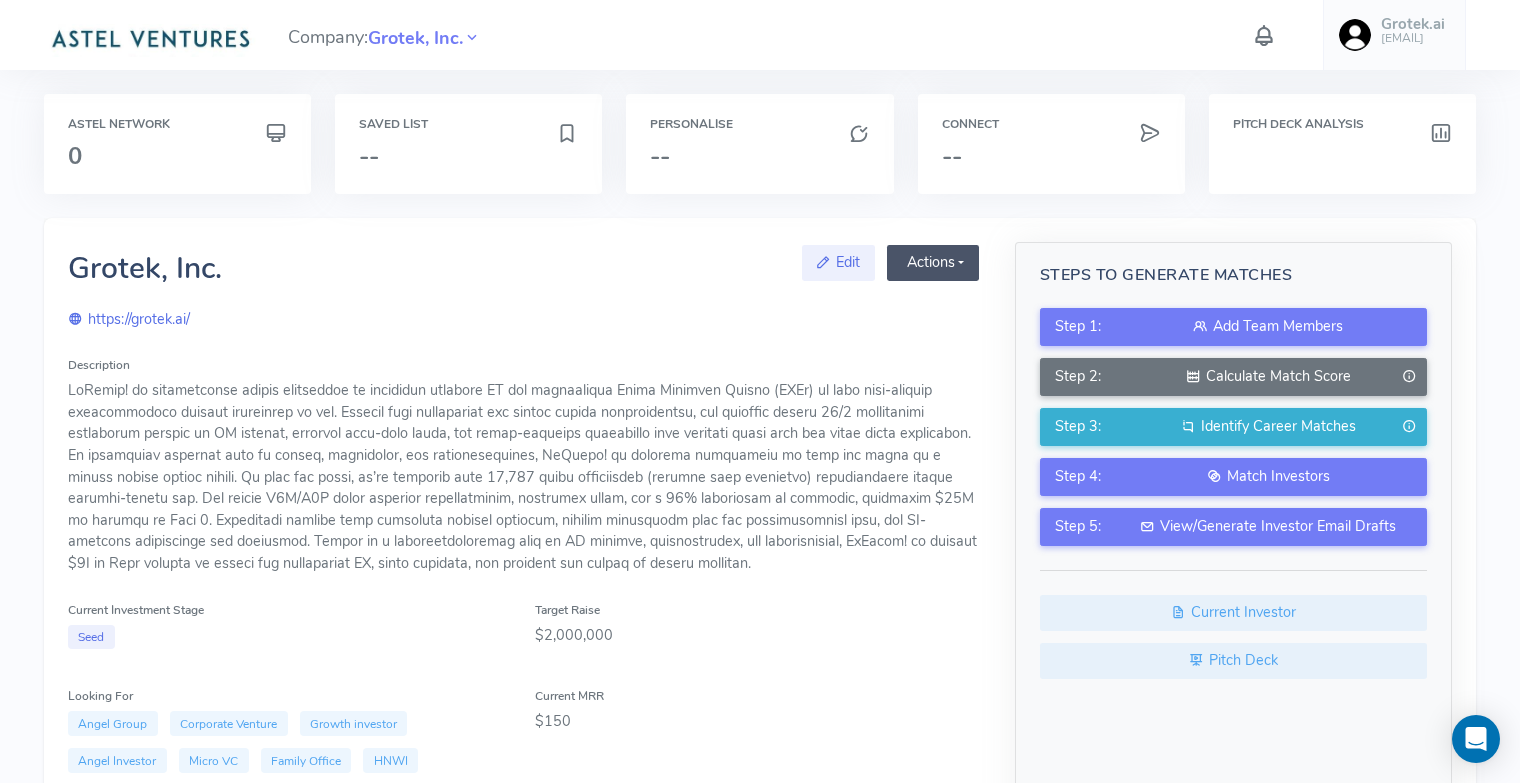 click on "Actions" at bounding box center (933, 263) 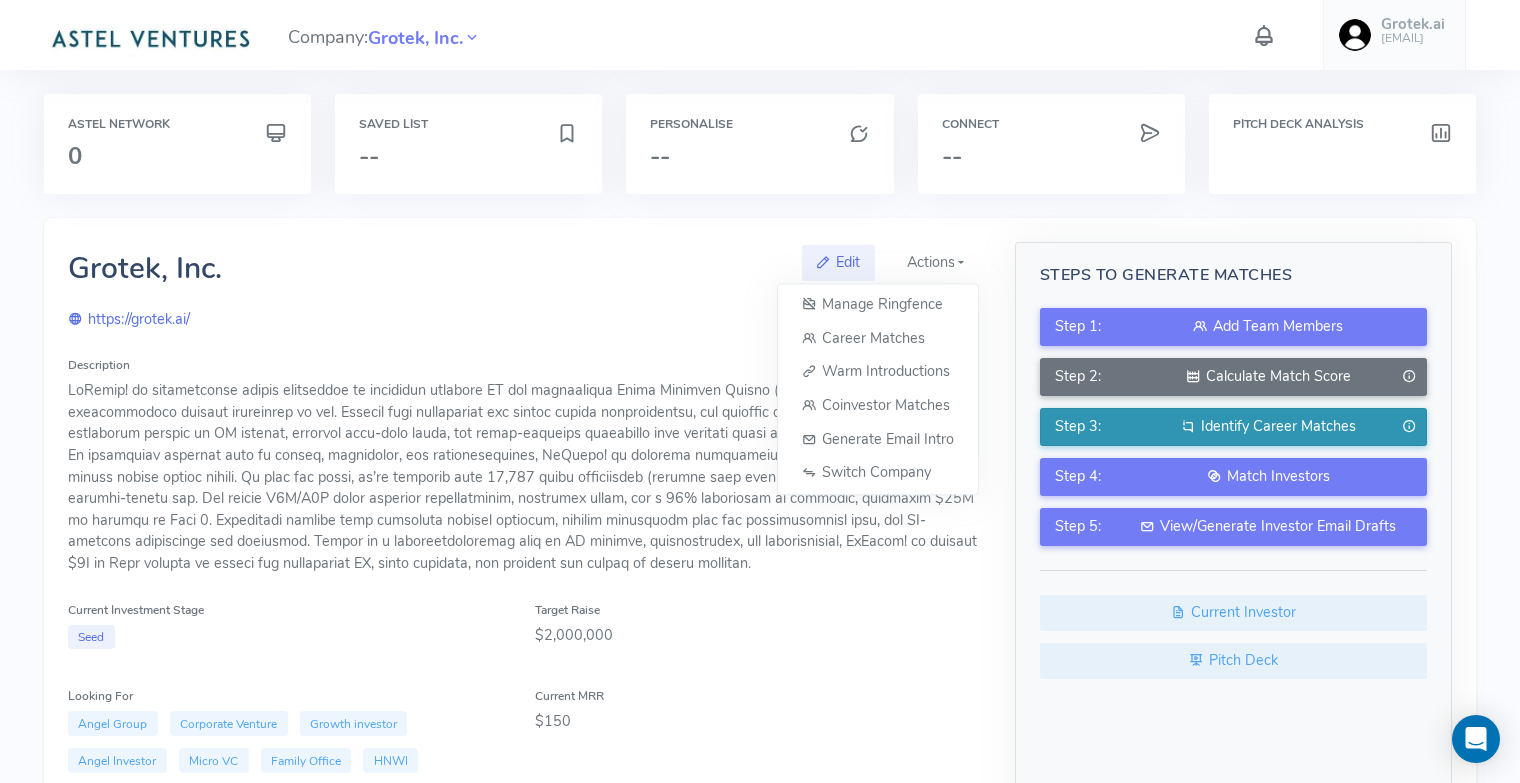 click on "Identify Career Matches" at bounding box center (1278, 426) 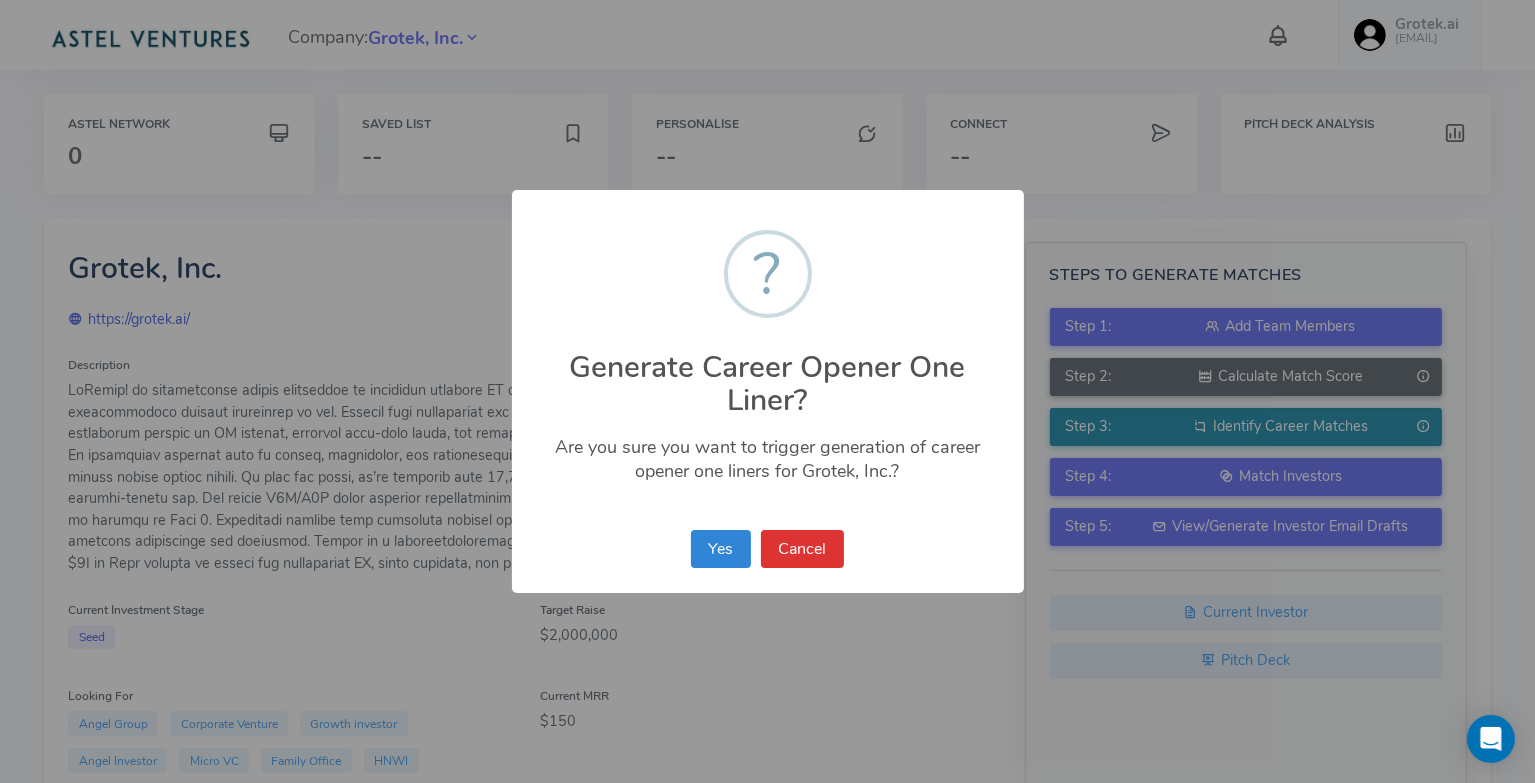 click on "× ? Generate Career Opener One Liner? Are you sure you want to trigger generation of career opener one liners for Grotek, Inc.? Yes No Cancel" at bounding box center (767, 391) 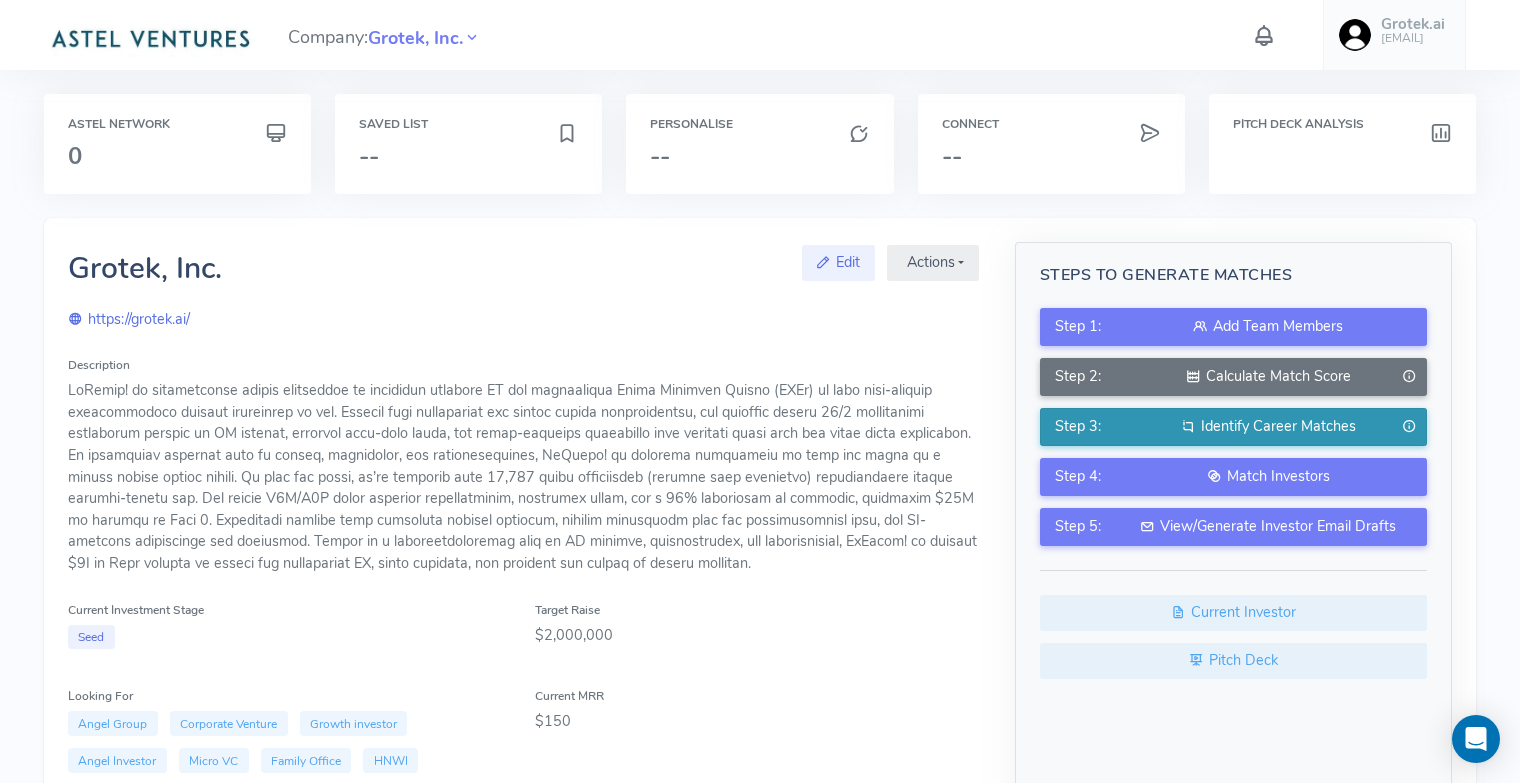 click on "Identify Career Matches" 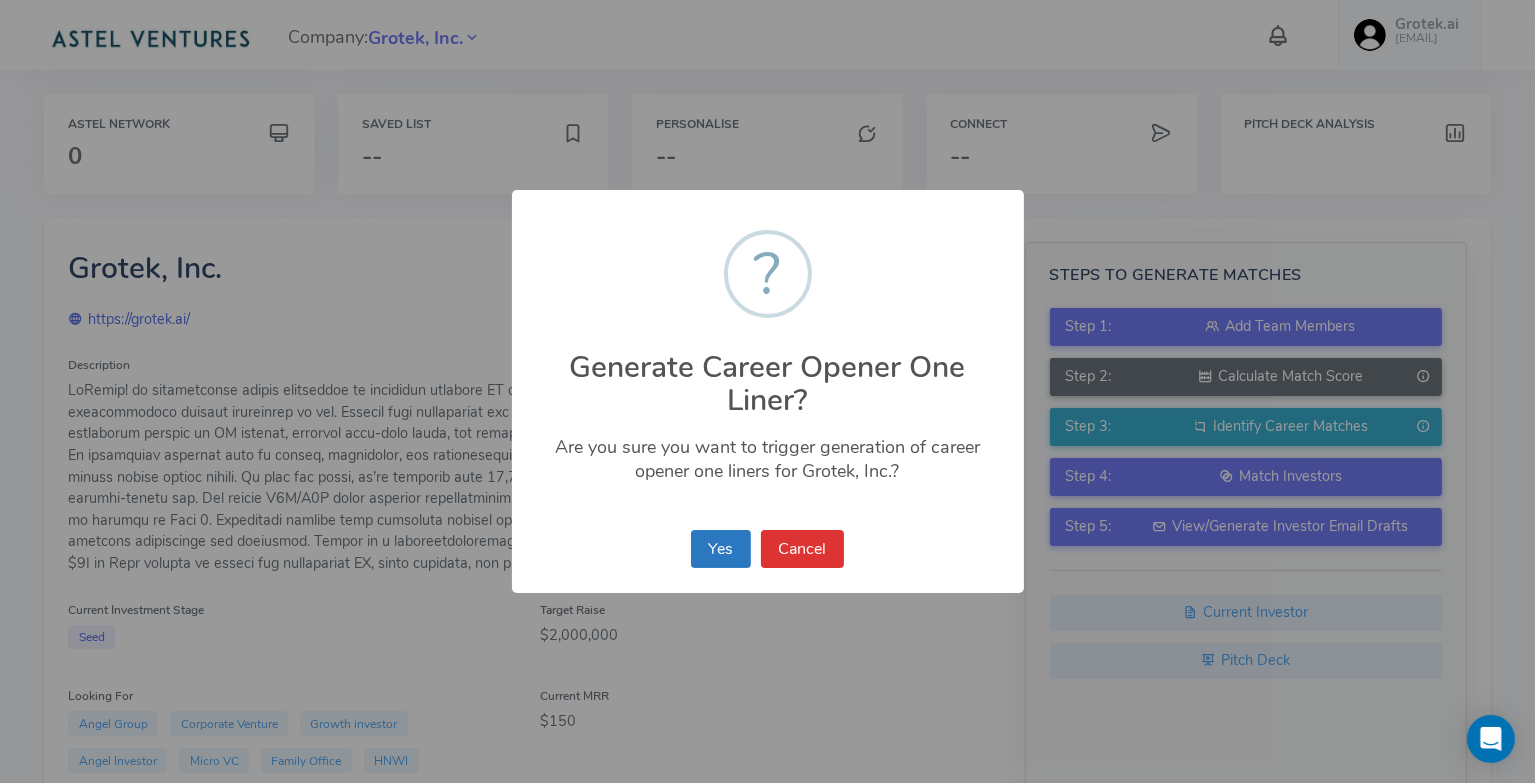 click on "Yes" at bounding box center (721, 549) 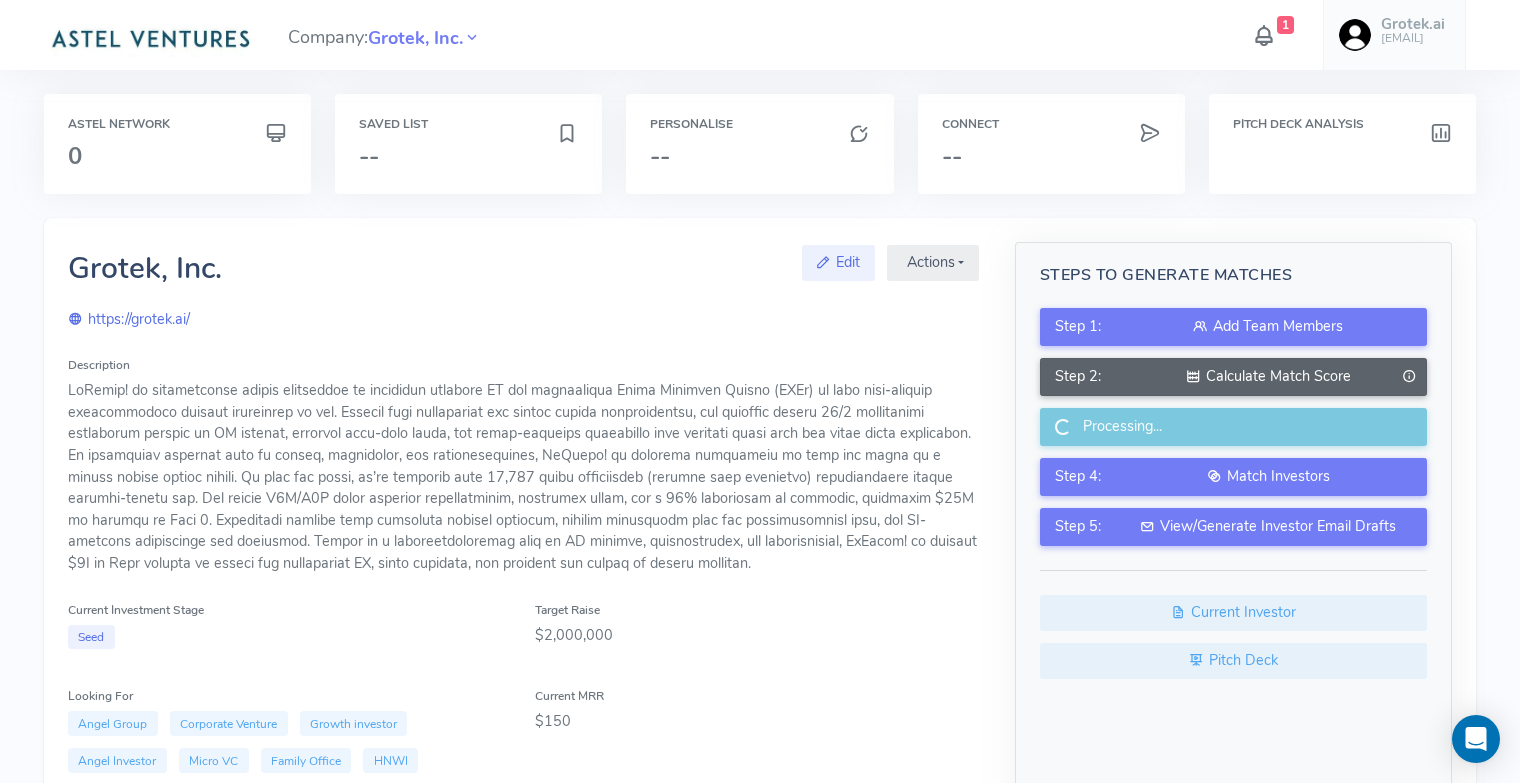 click on "Calculate Match Score" at bounding box center [1268, 377] 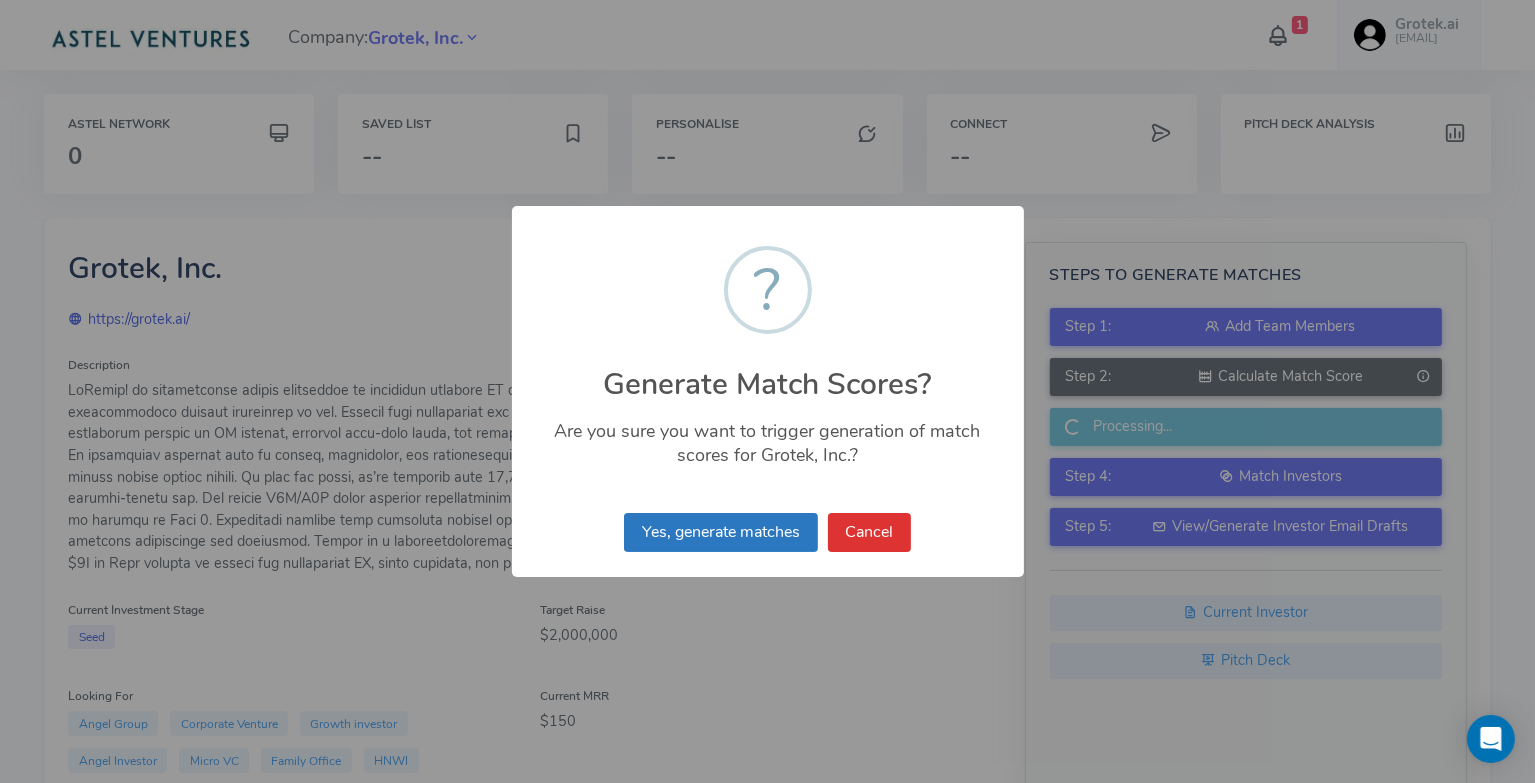 click on "Yes, generate matches" at bounding box center (720, 532) 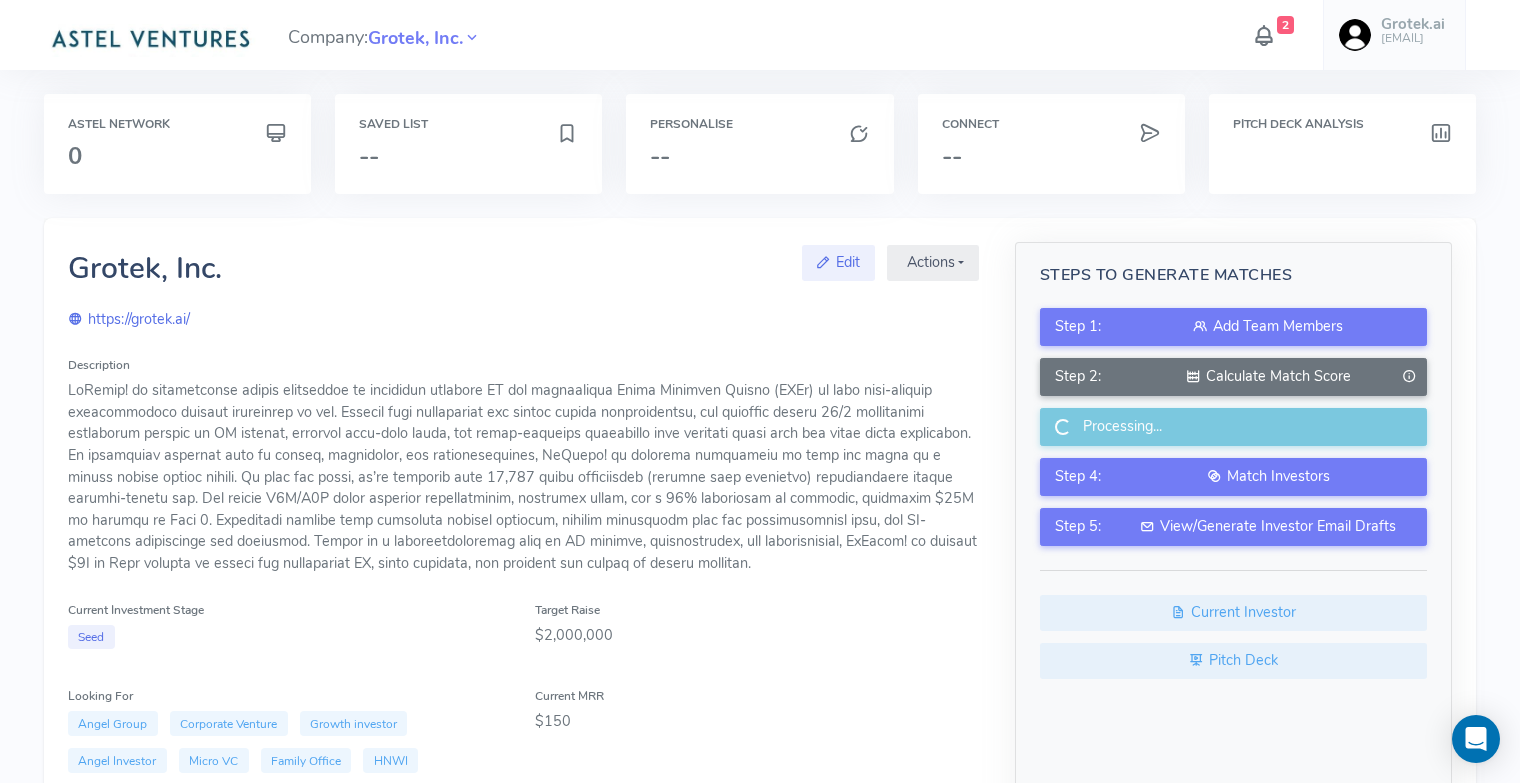 click at bounding box center (1264, 35) 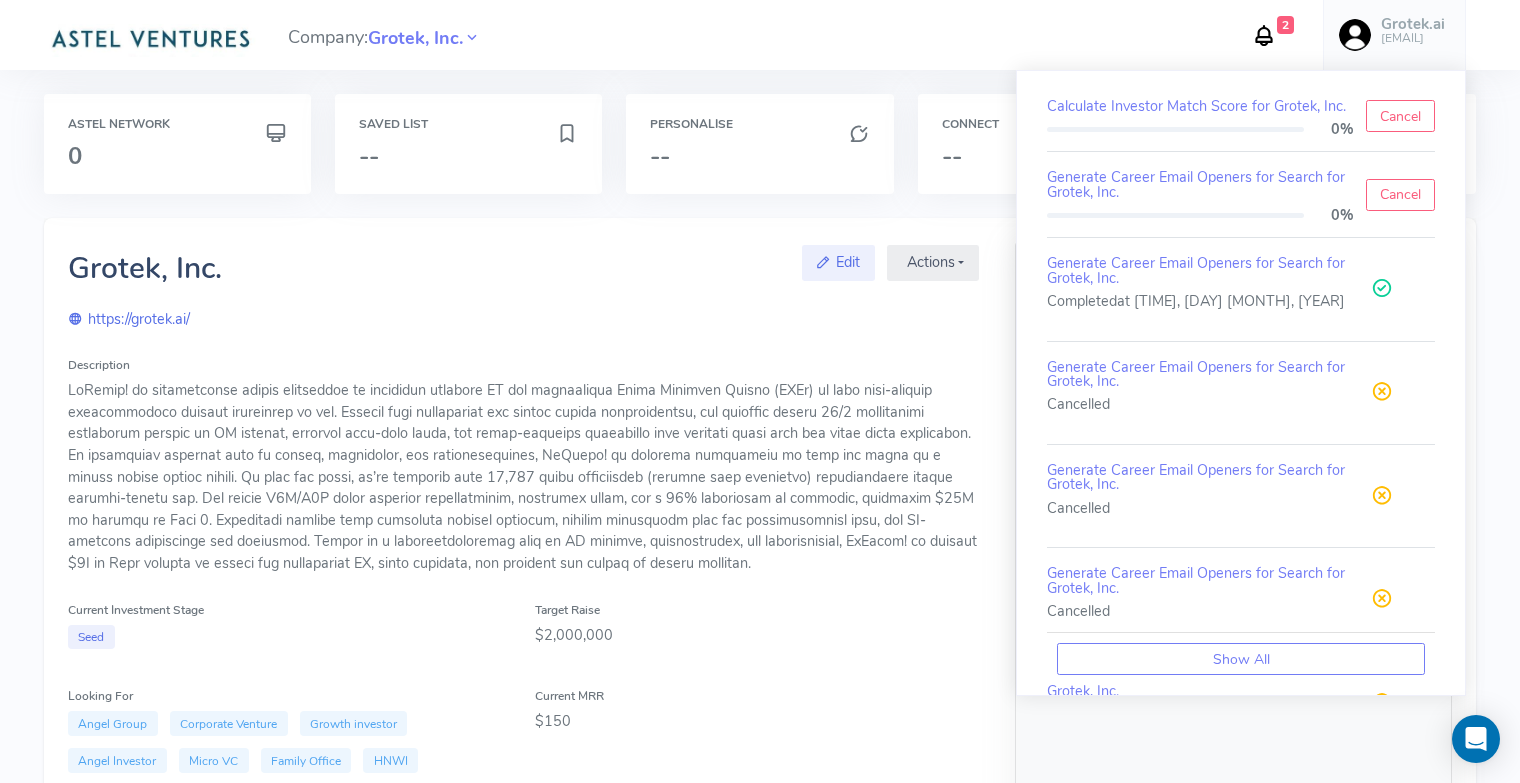 click at bounding box center [1382, 392] 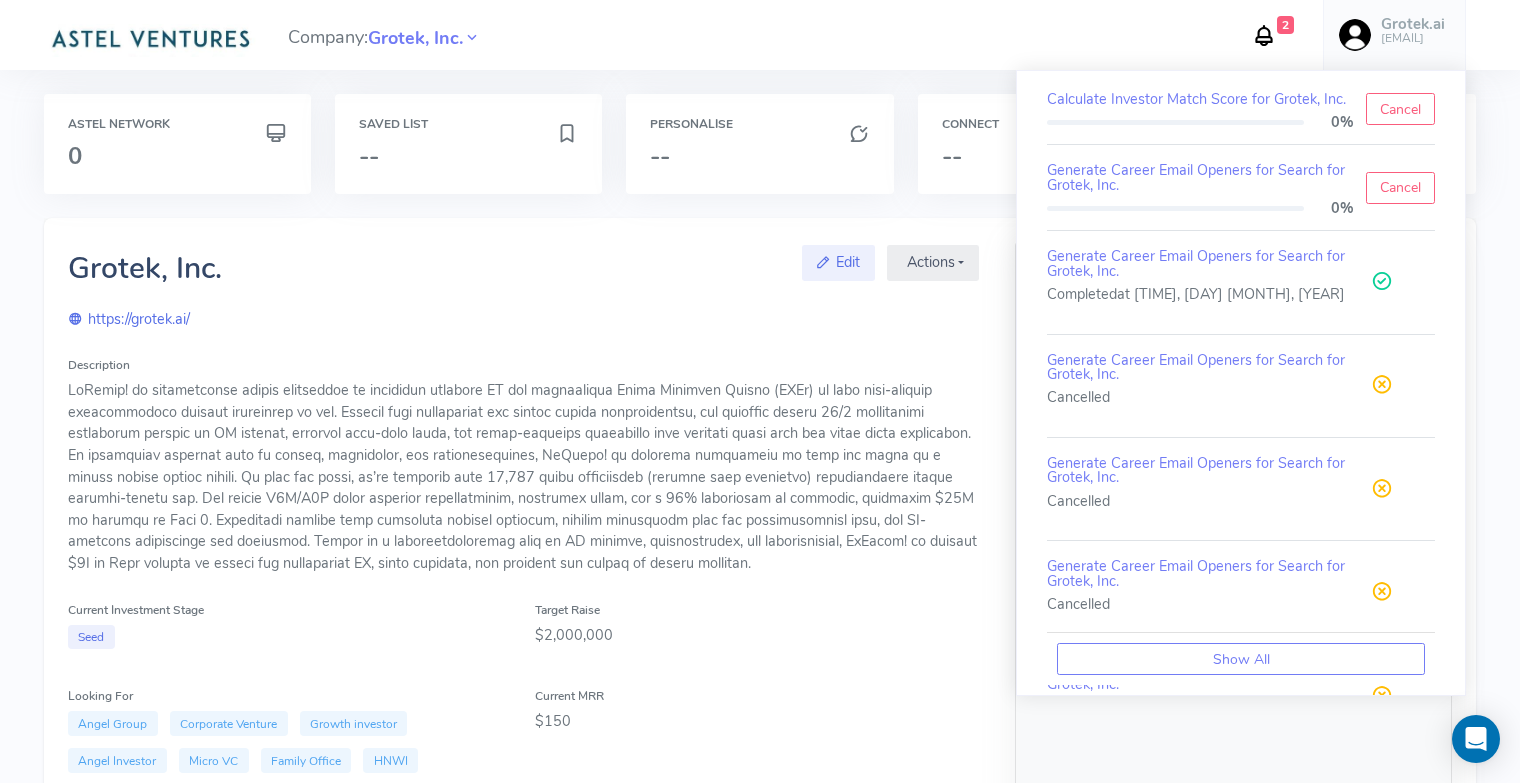 scroll, scrollTop: 0, scrollLeft: 0, axis: both 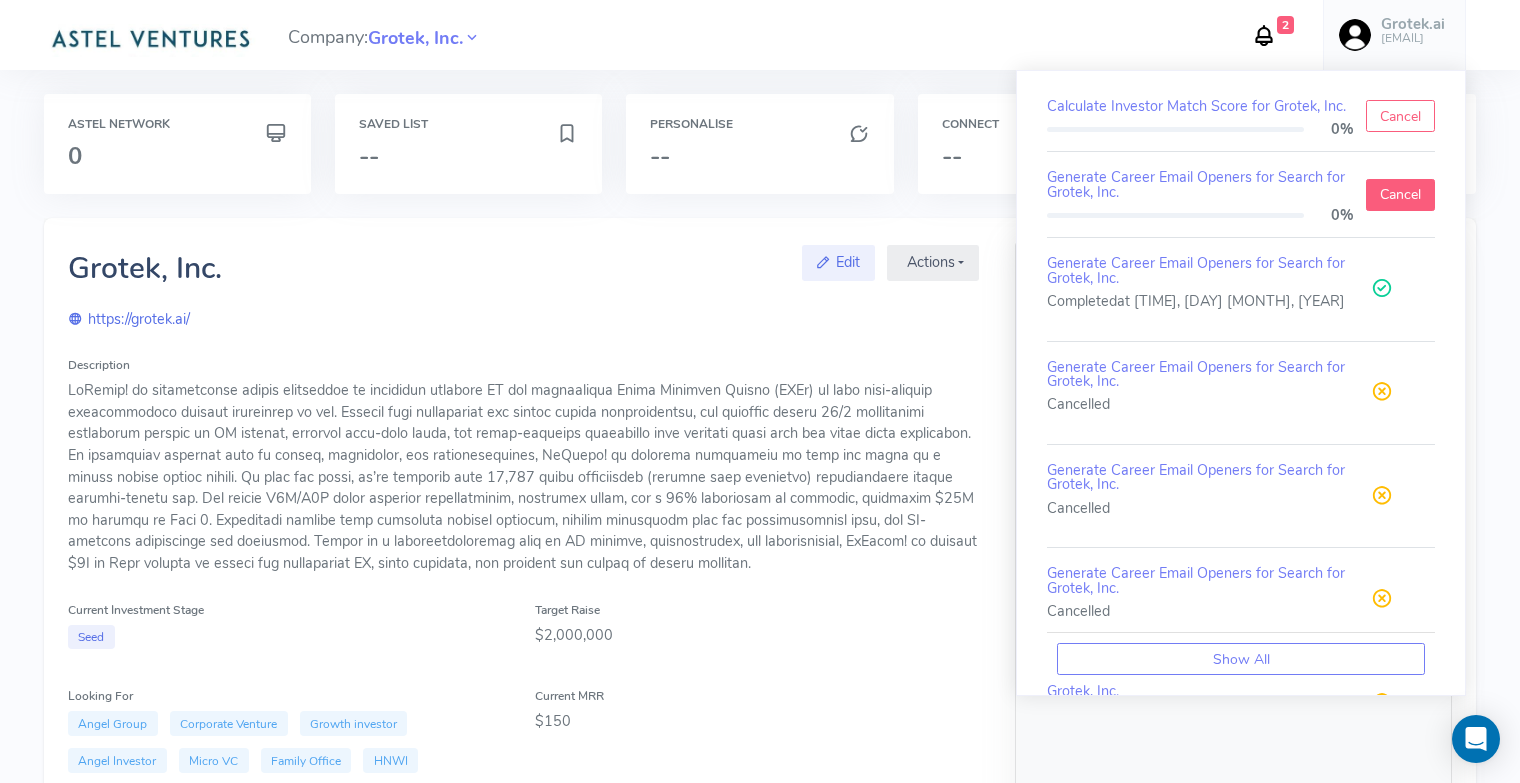 click on "Cancel" at bounding box center (1400, 195) 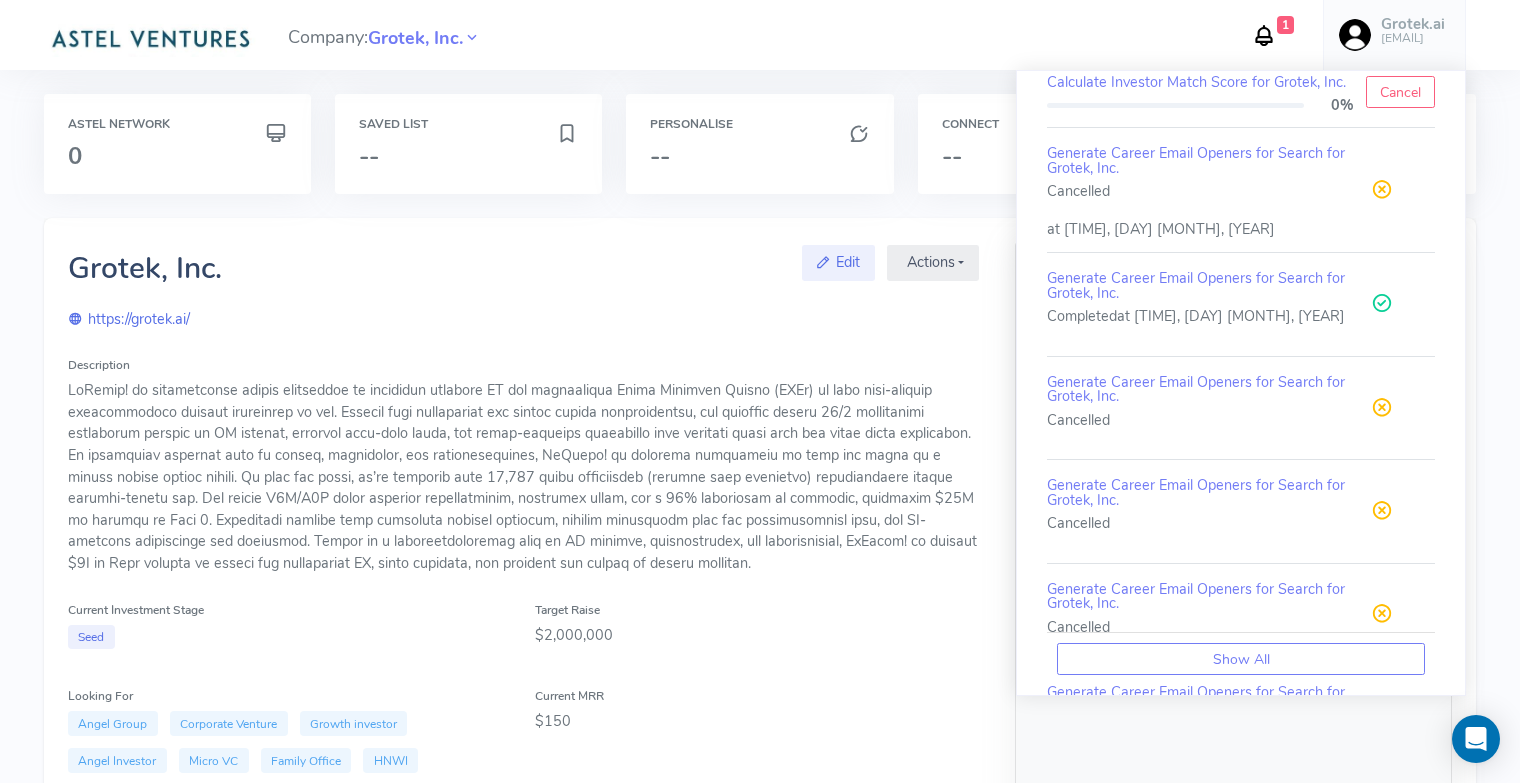 scroll, scrollTop: 0, scrollLeft: 0, axis: both 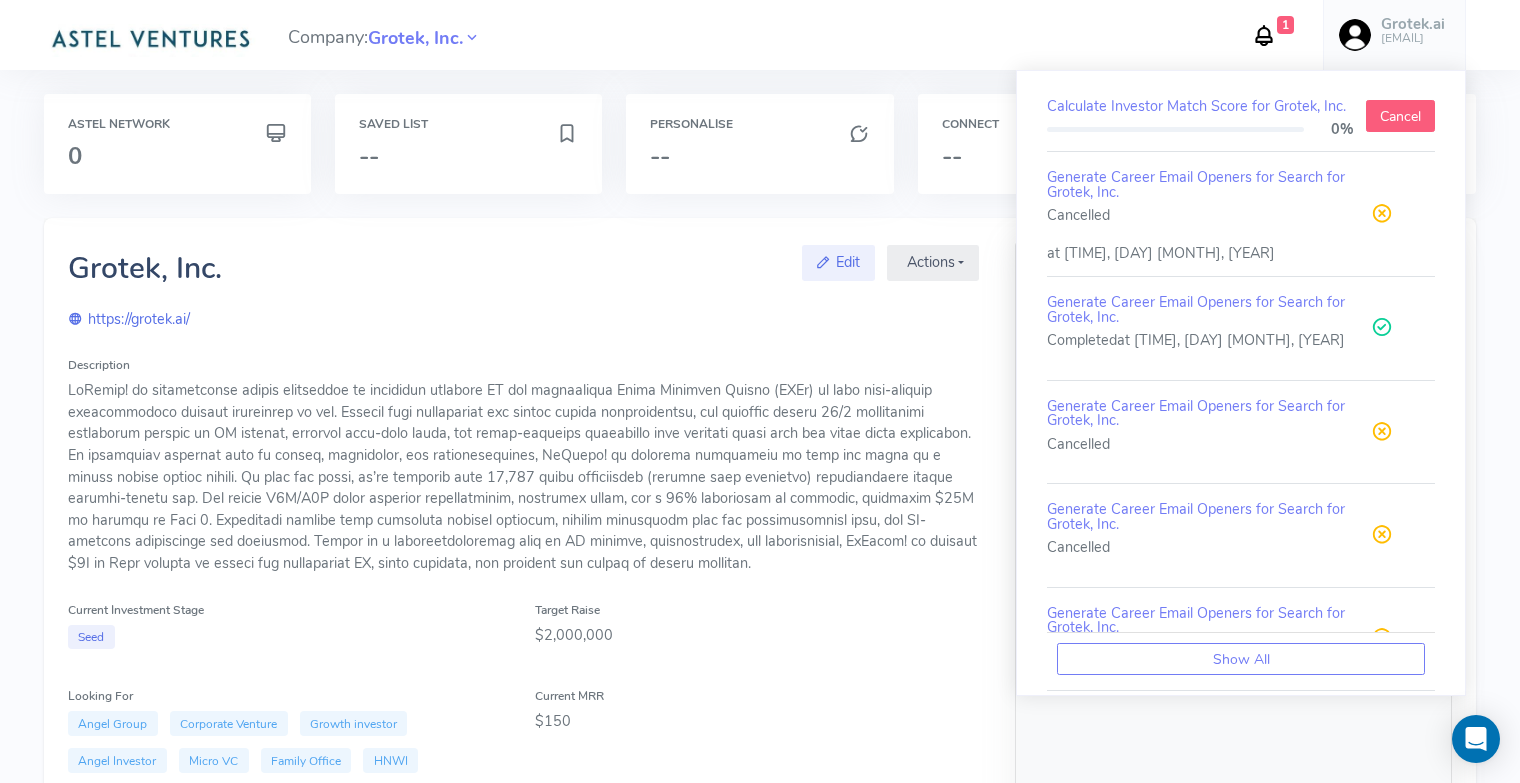 click on "Cancel" at bounding box center (1400, 116) 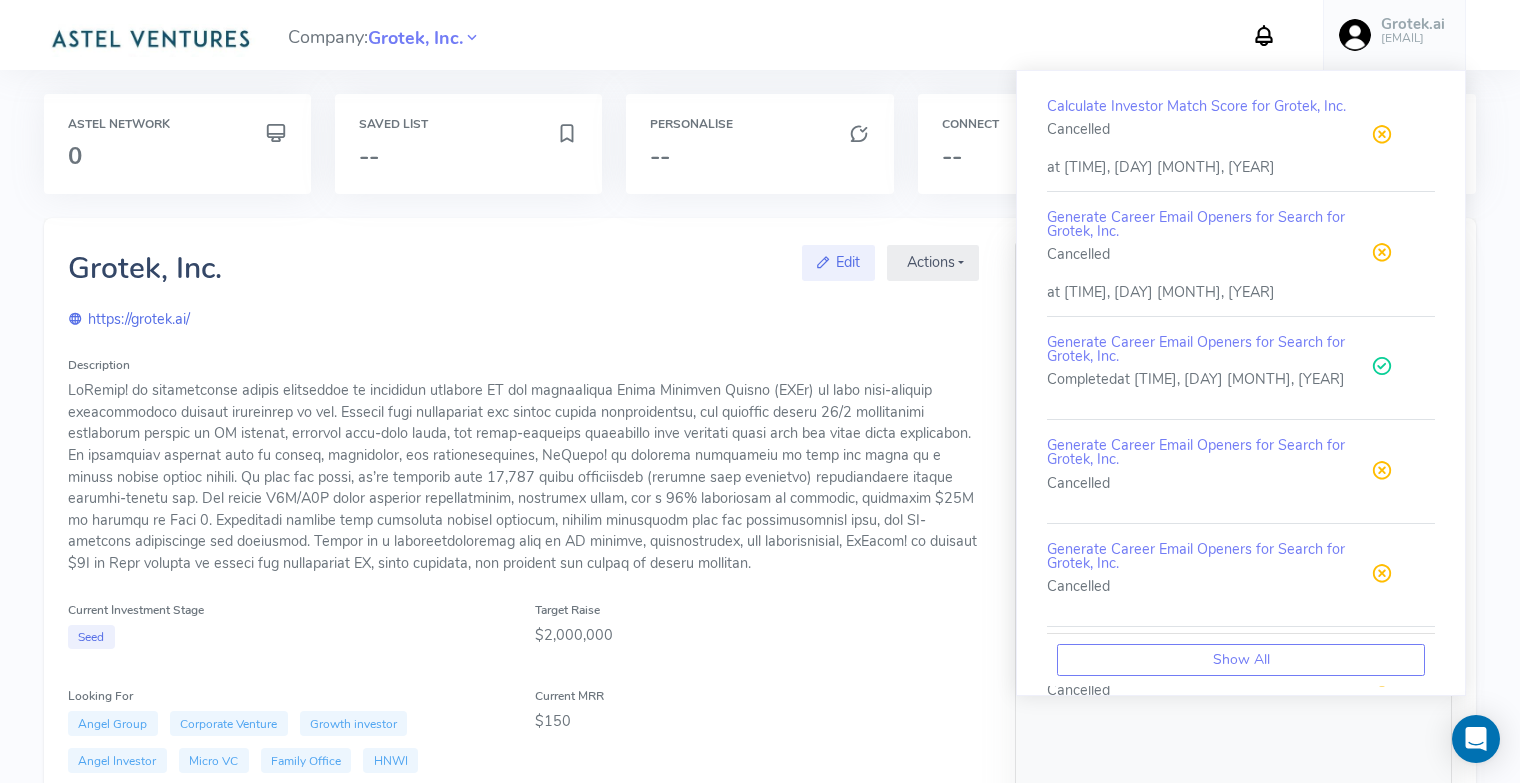 click at bounding box center [1382, 135] 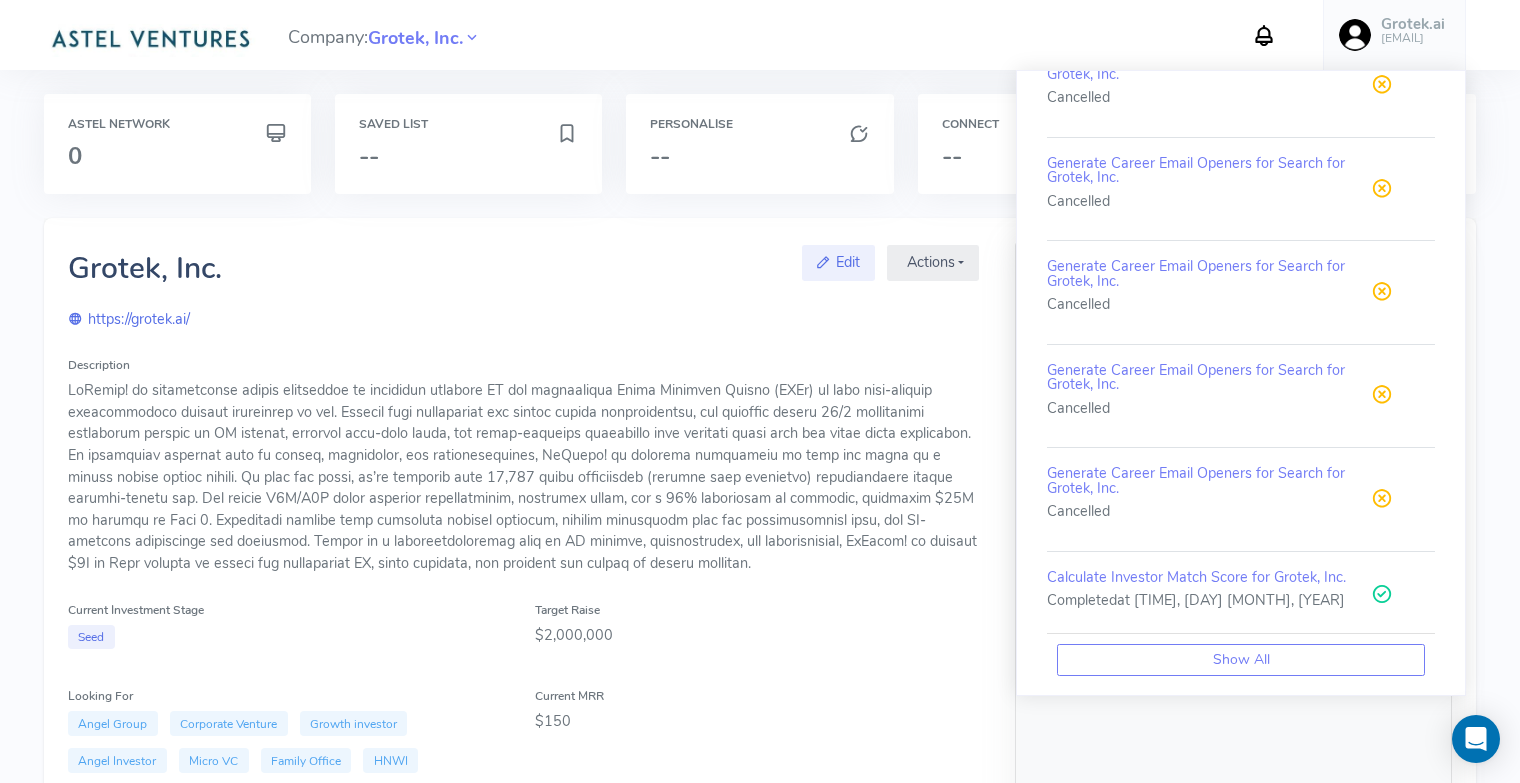 scroll, scrollTop: 493, scrollLeft: 0, axis: vertical 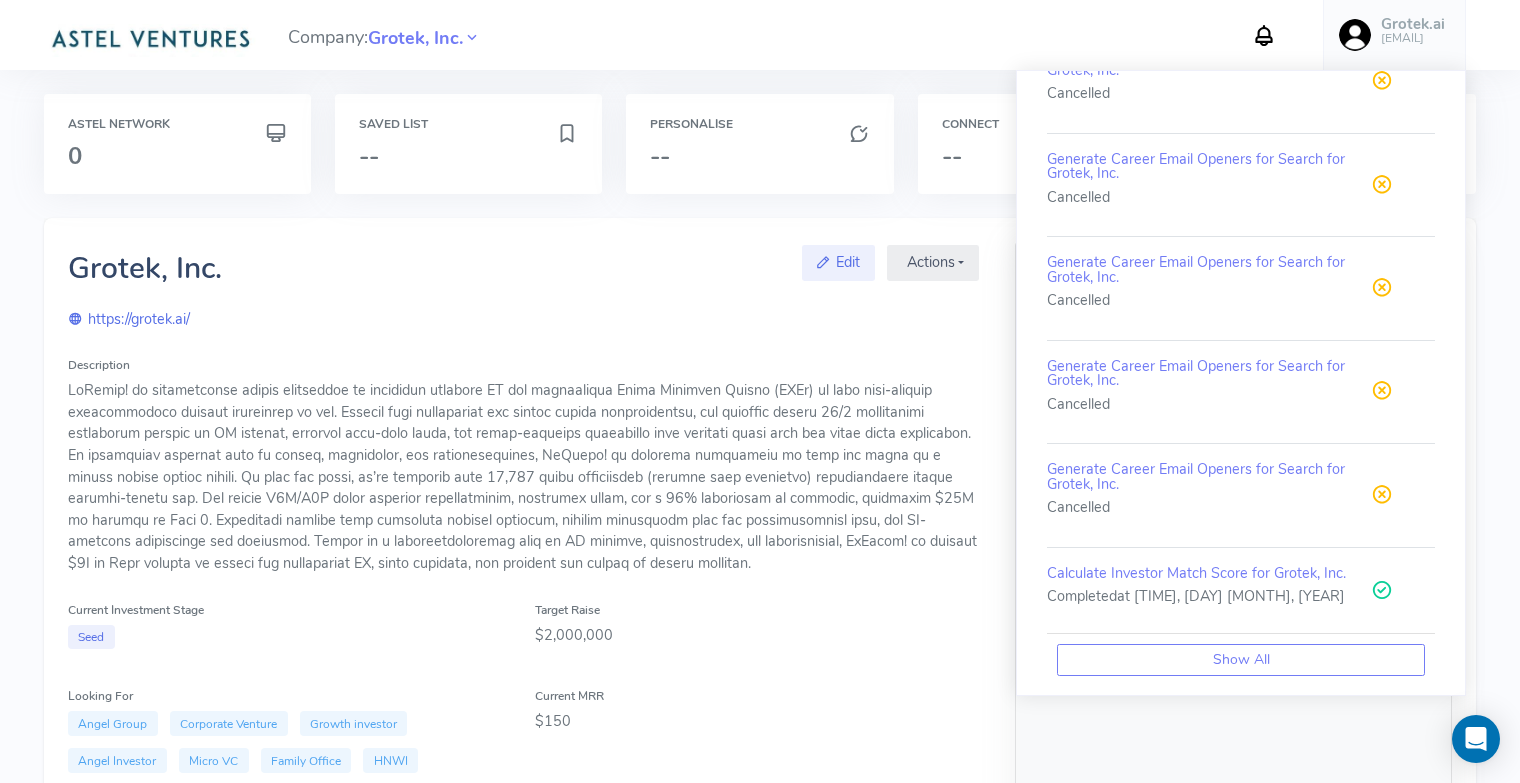 click on "https://grotek.ai/" at bounding box center [523, 320] 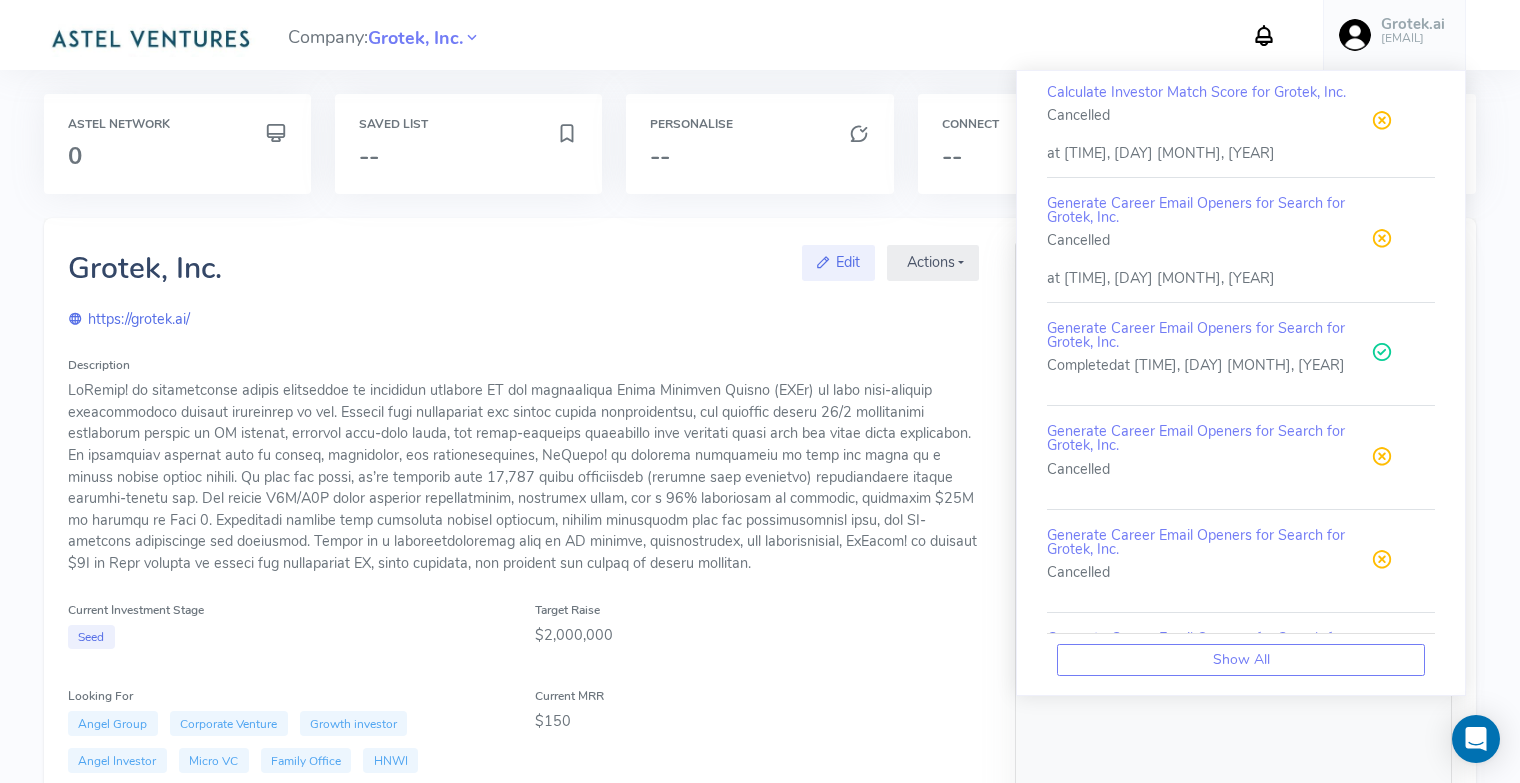 scroll, scrollTop: 0, scrollLeft: 0, axis: both 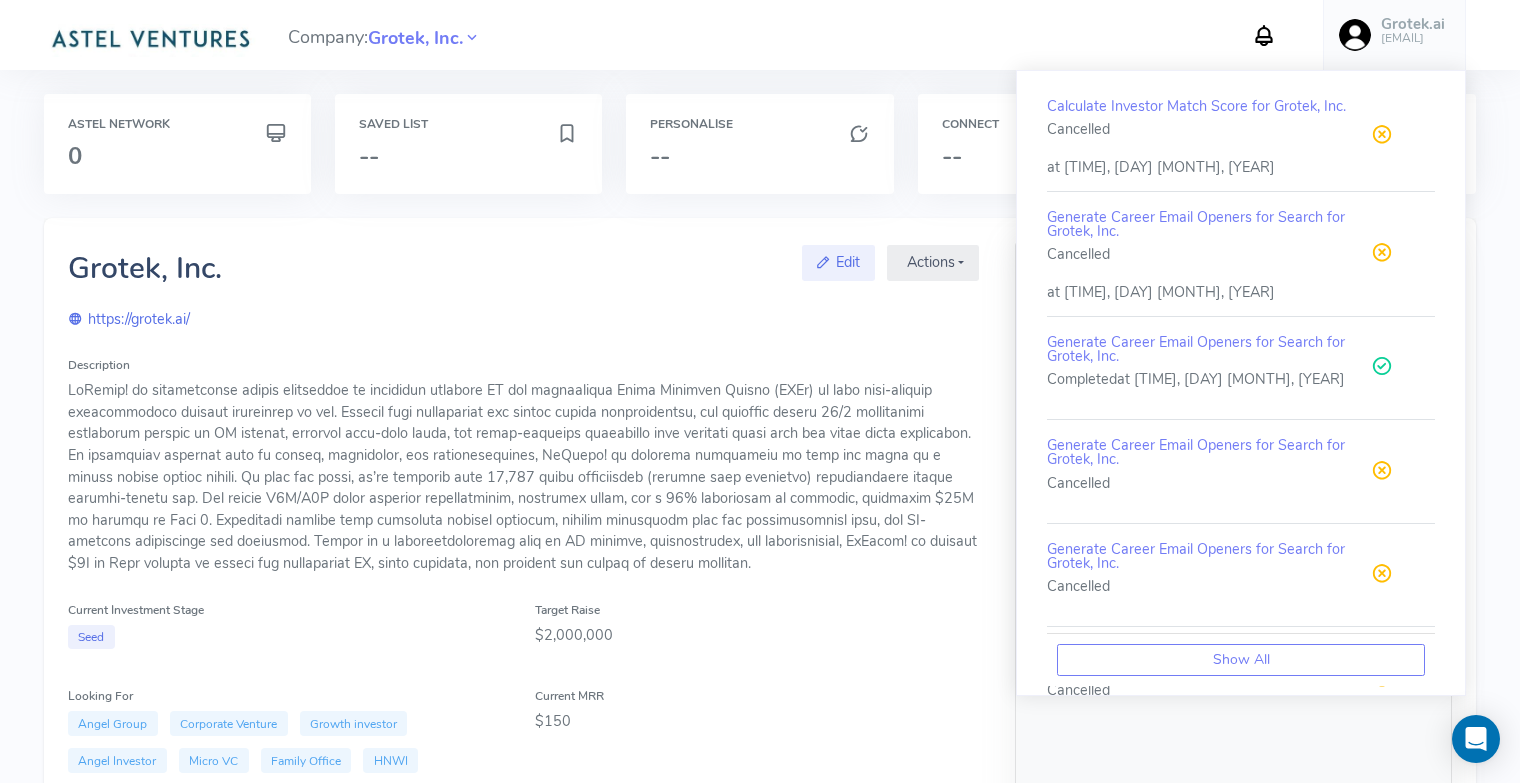 click at bounding box center [1264, 35] 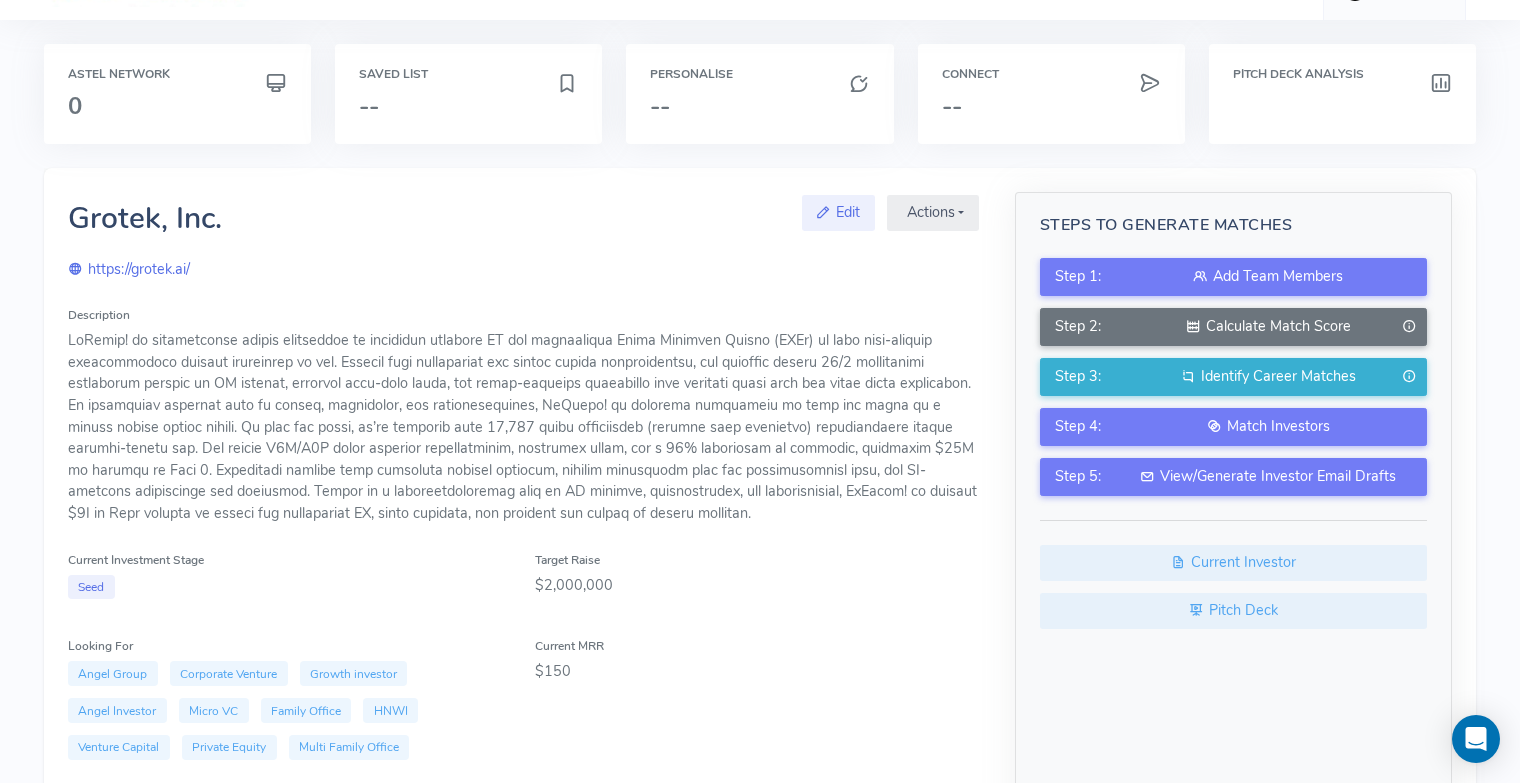 scroll, scrollTop: 0, scrollLeft: 0, axis: both 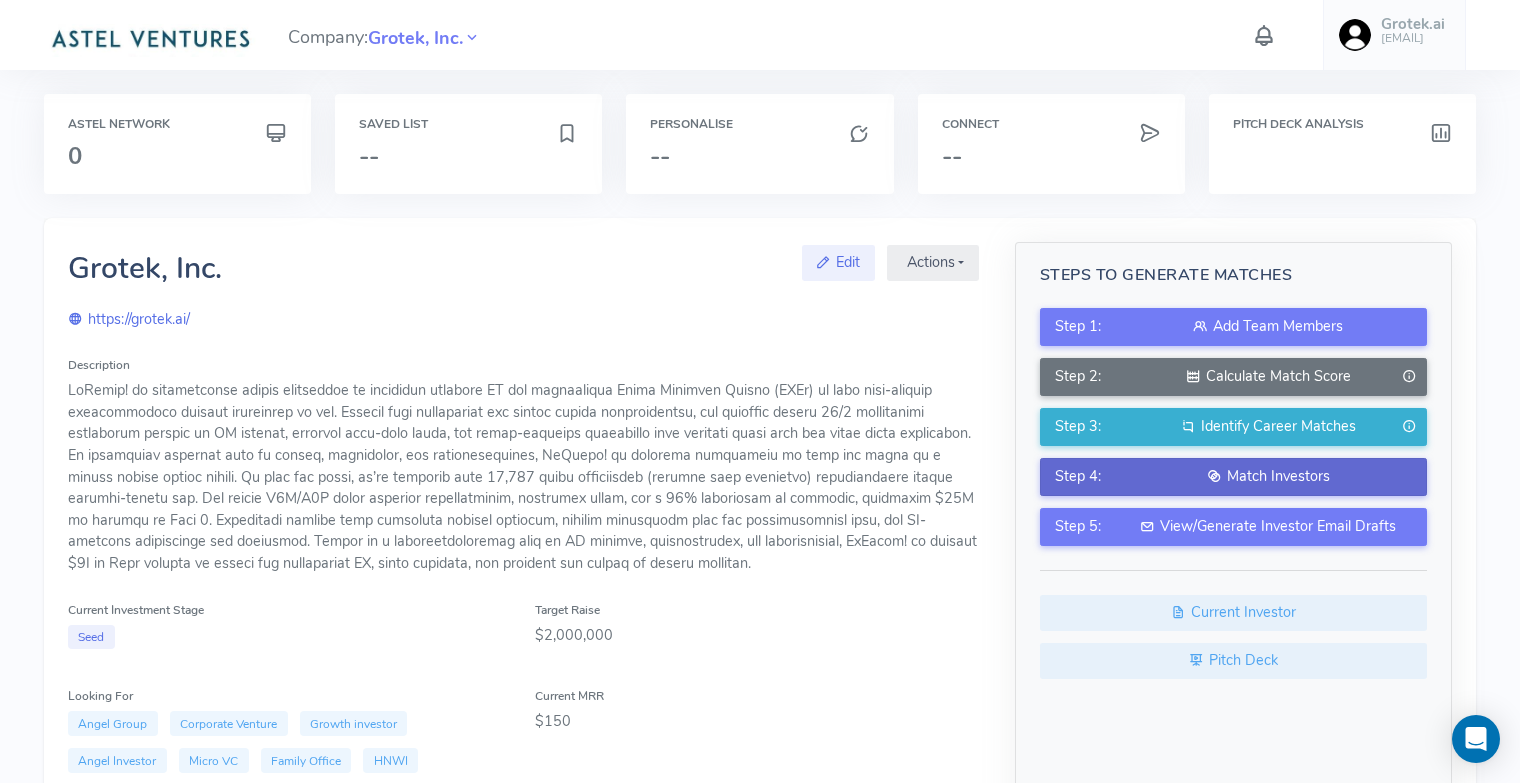 click on "Match Investors" at bounding box center [1268, 477] 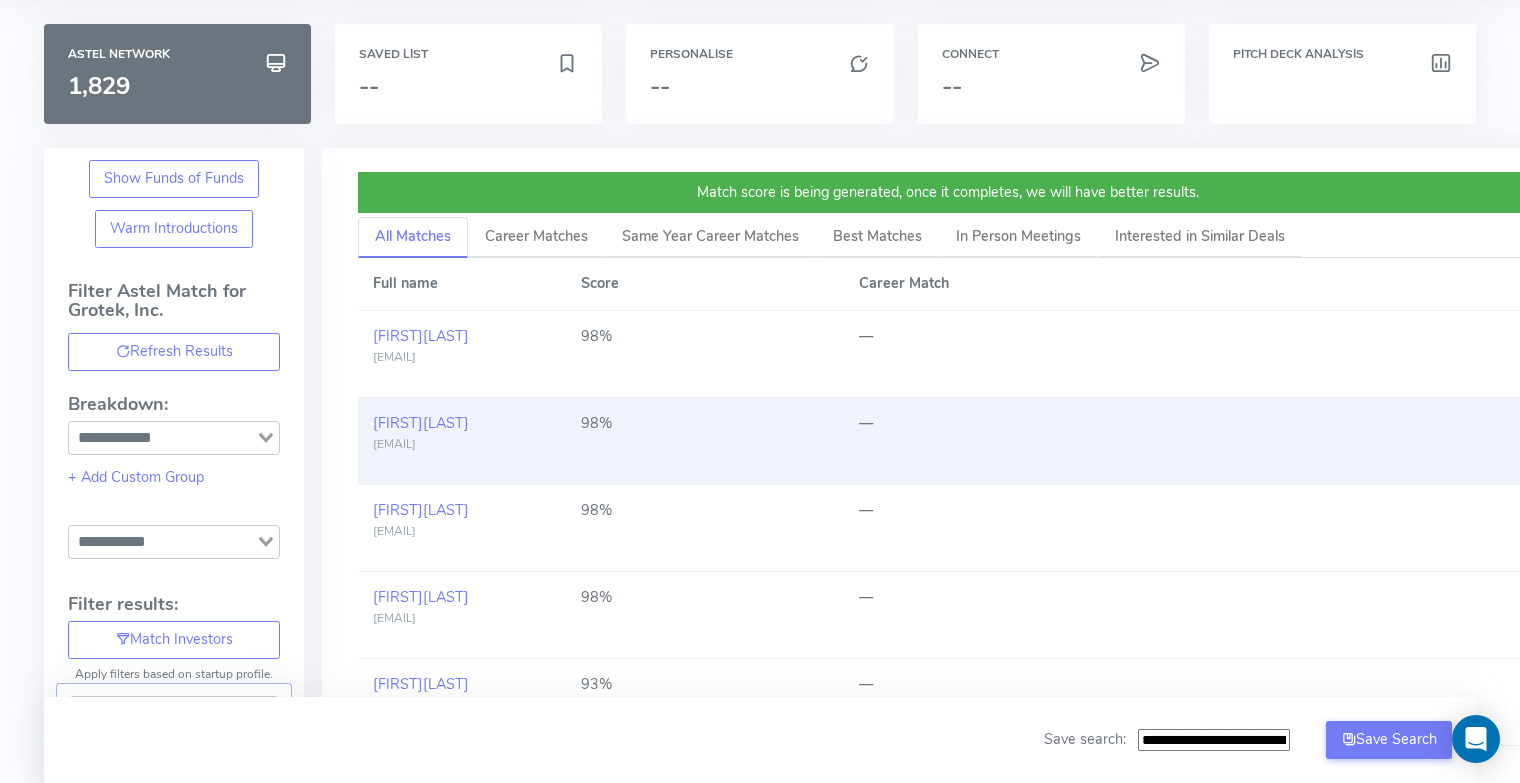 scroll, scrollTop: 68, scrollLeft: 0, axis: vertical 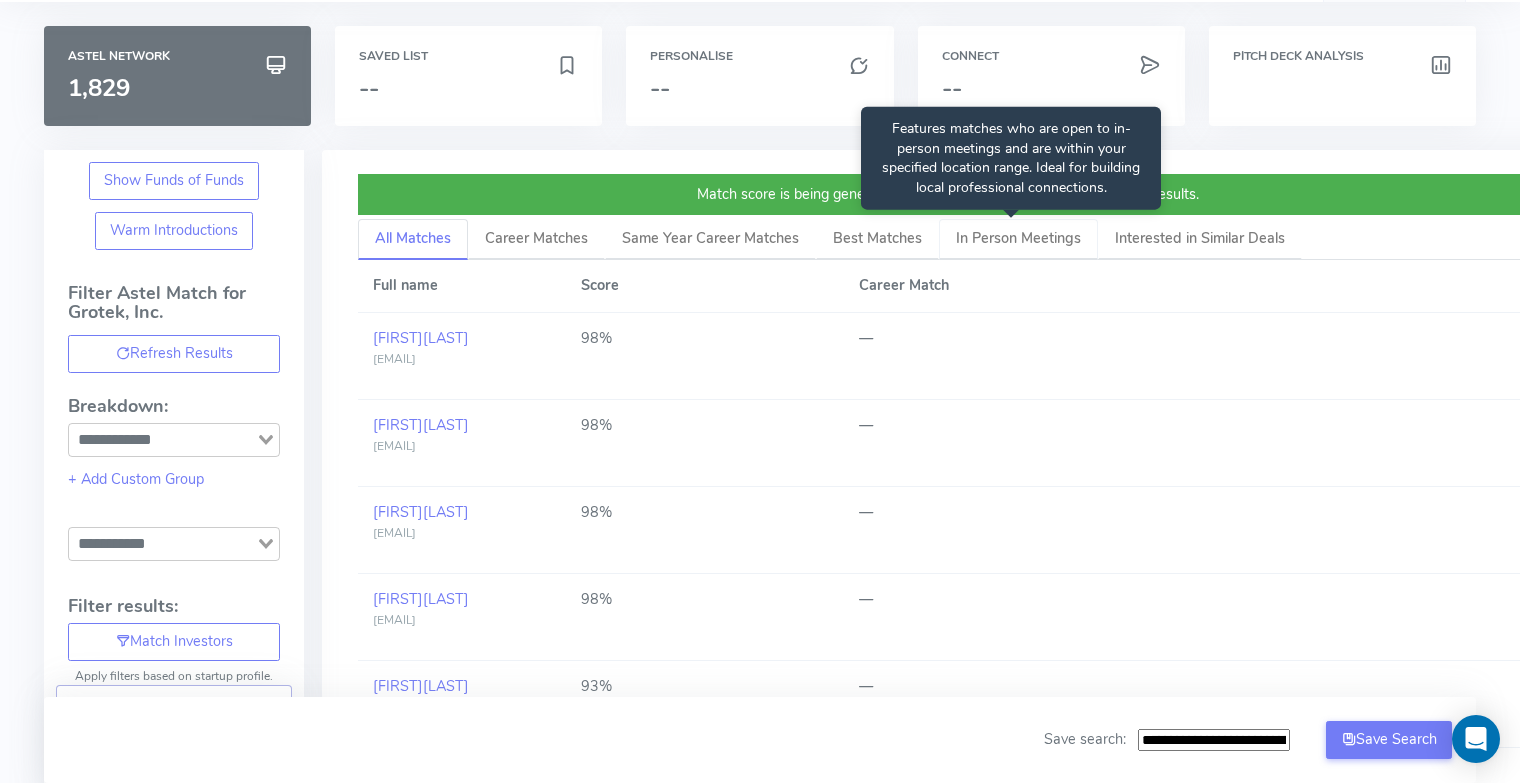 click on "In Person Meetings" at bounding box center [1018, 238] 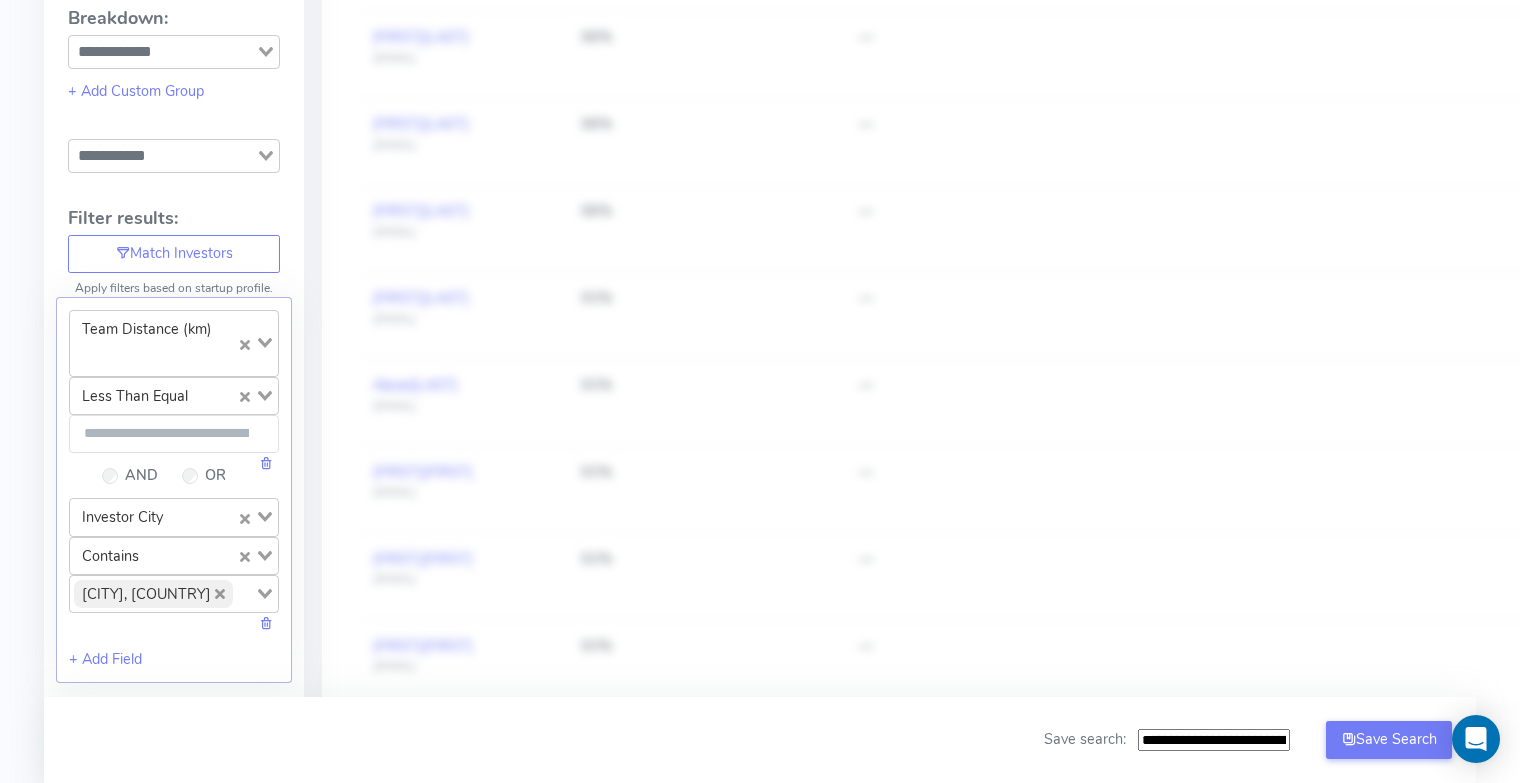 scroll, scrollTop: 458, scrollLeft: 0, axis: vertical 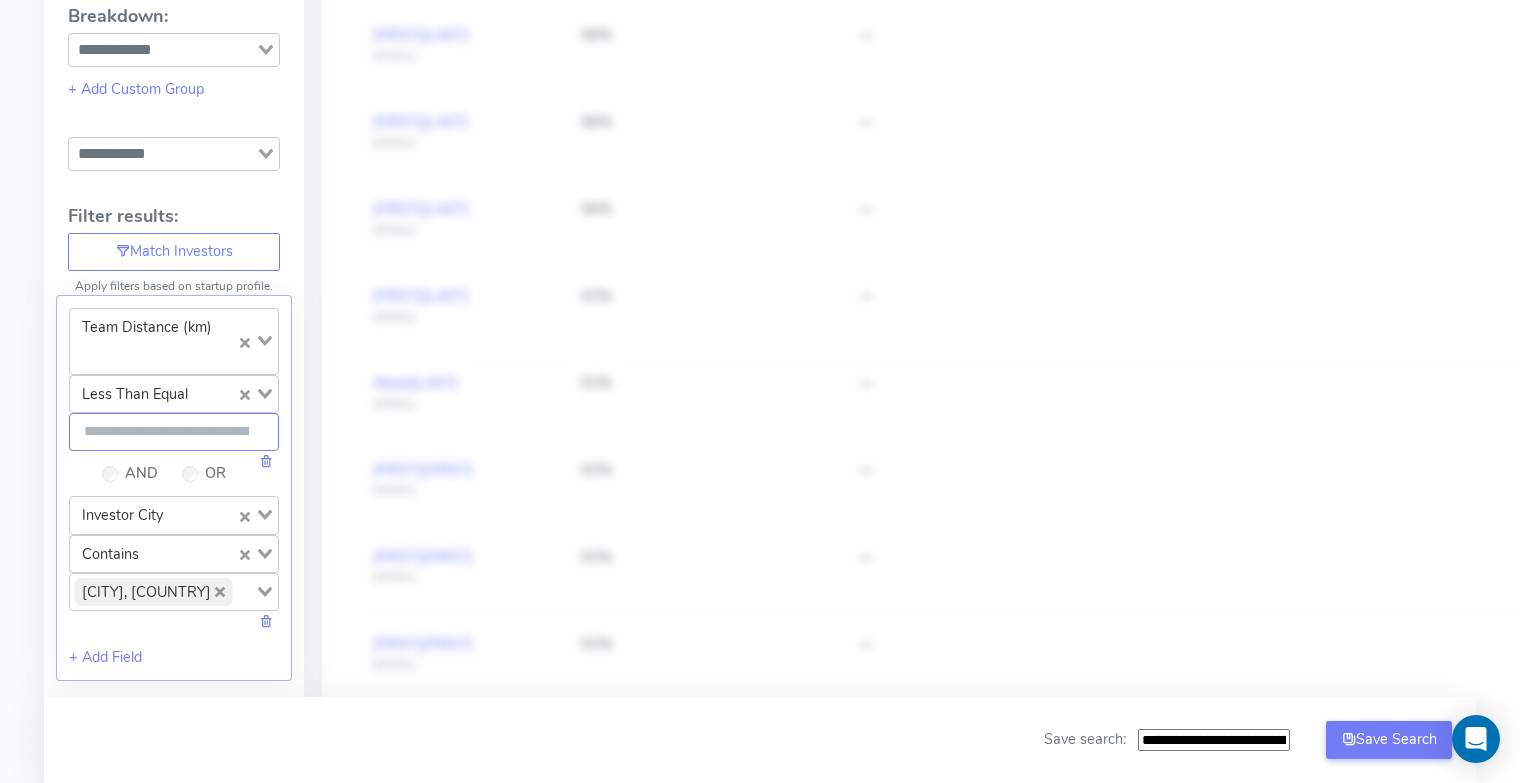 click on "***" 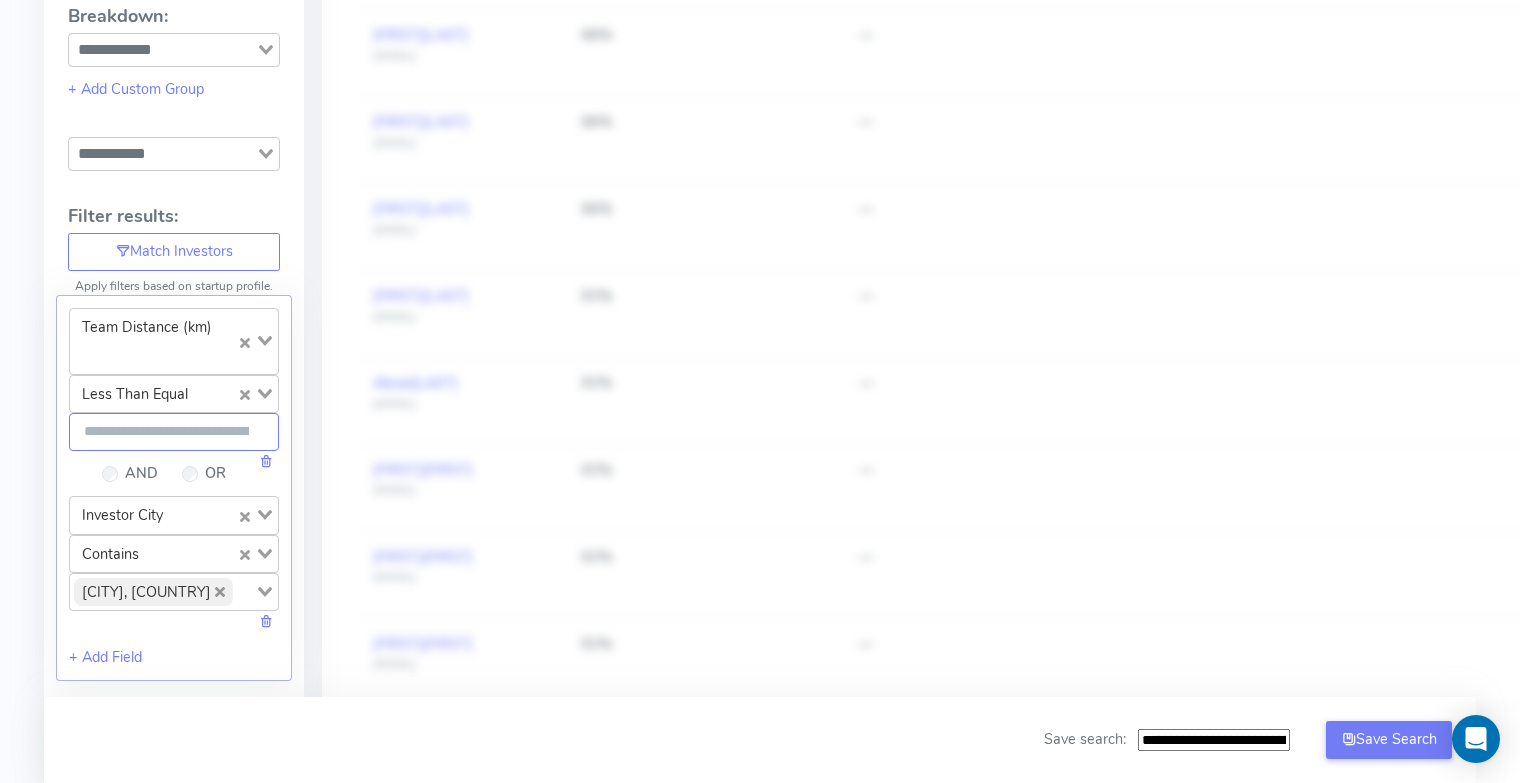 click 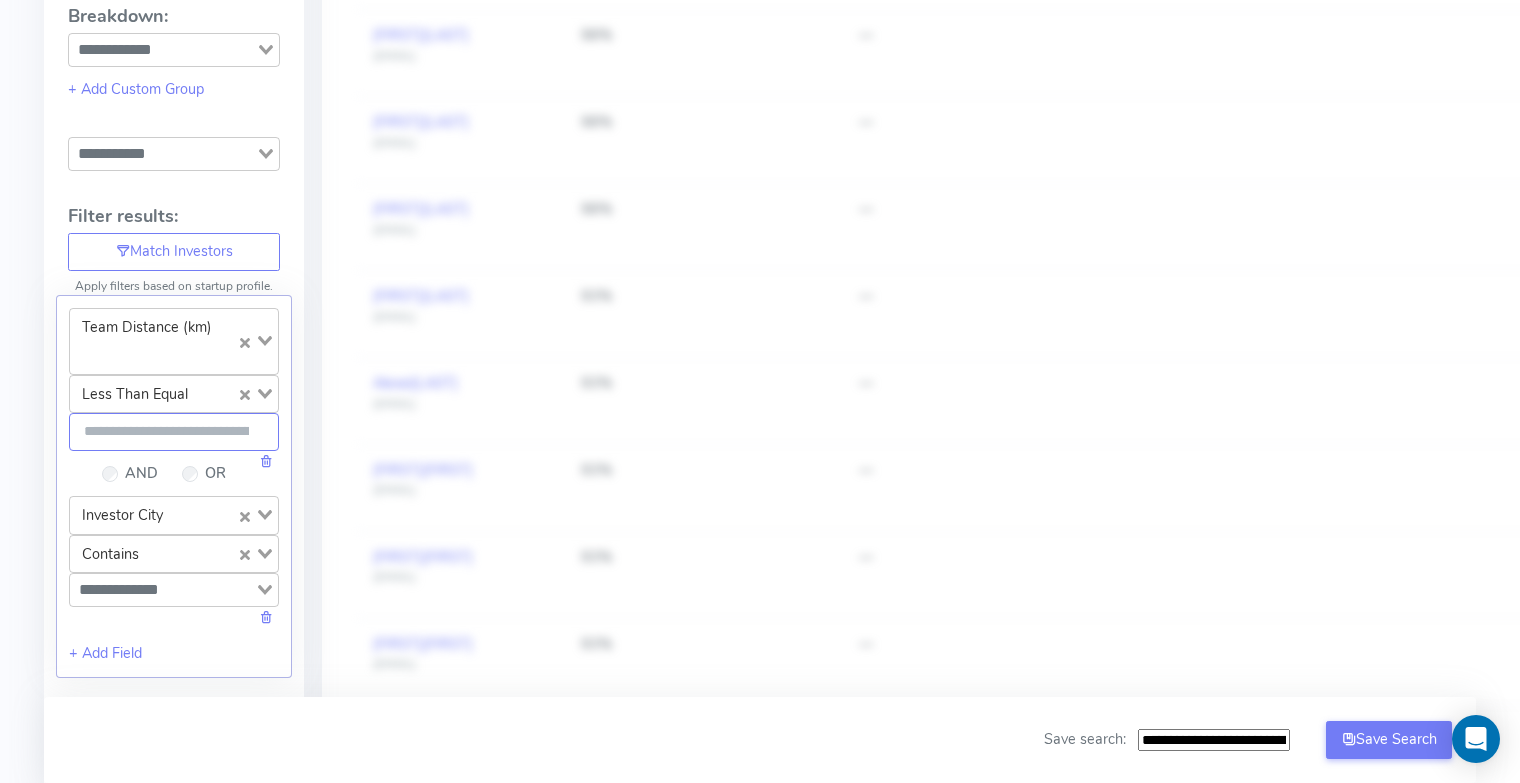 type on "**" 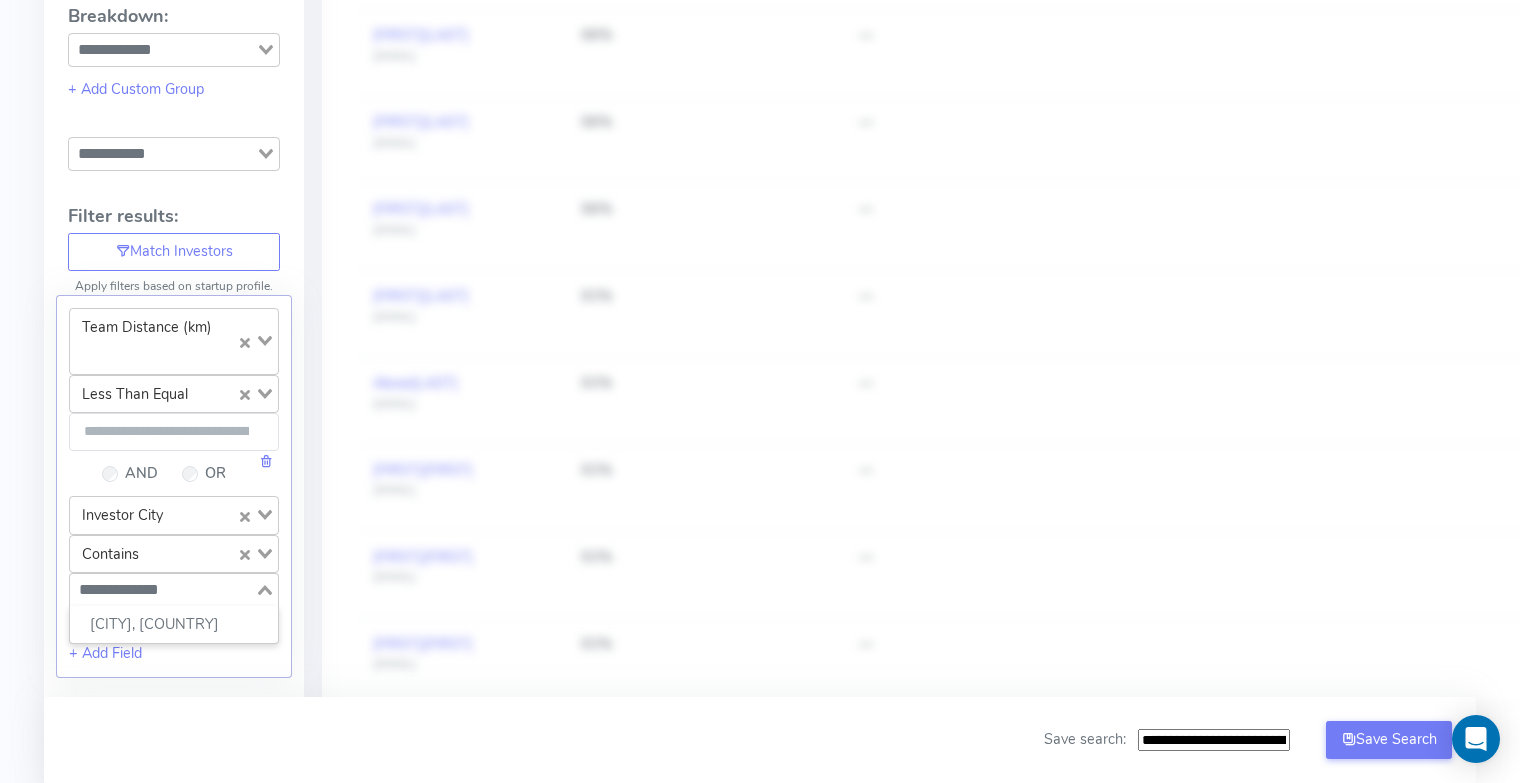 click 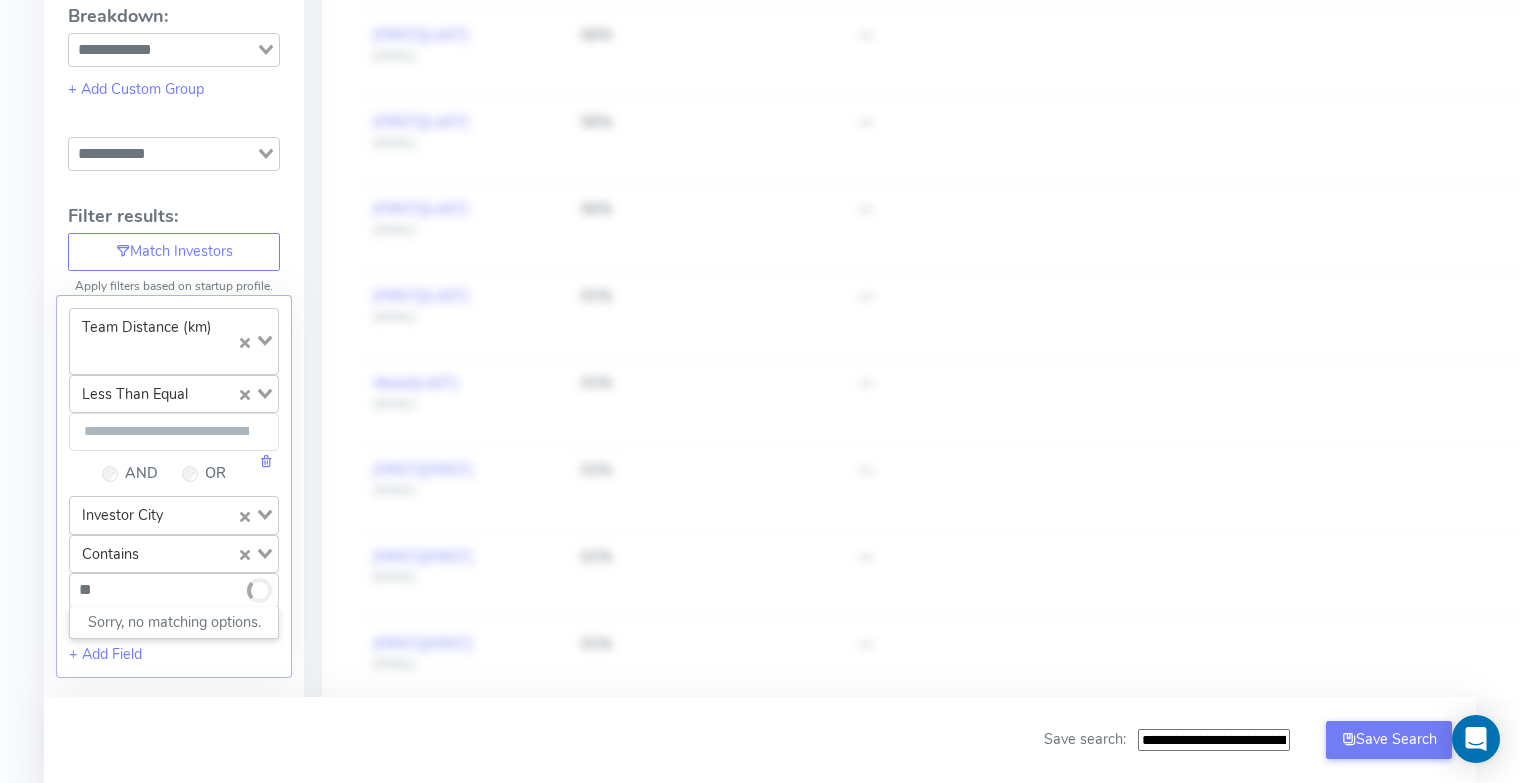 type on "*" 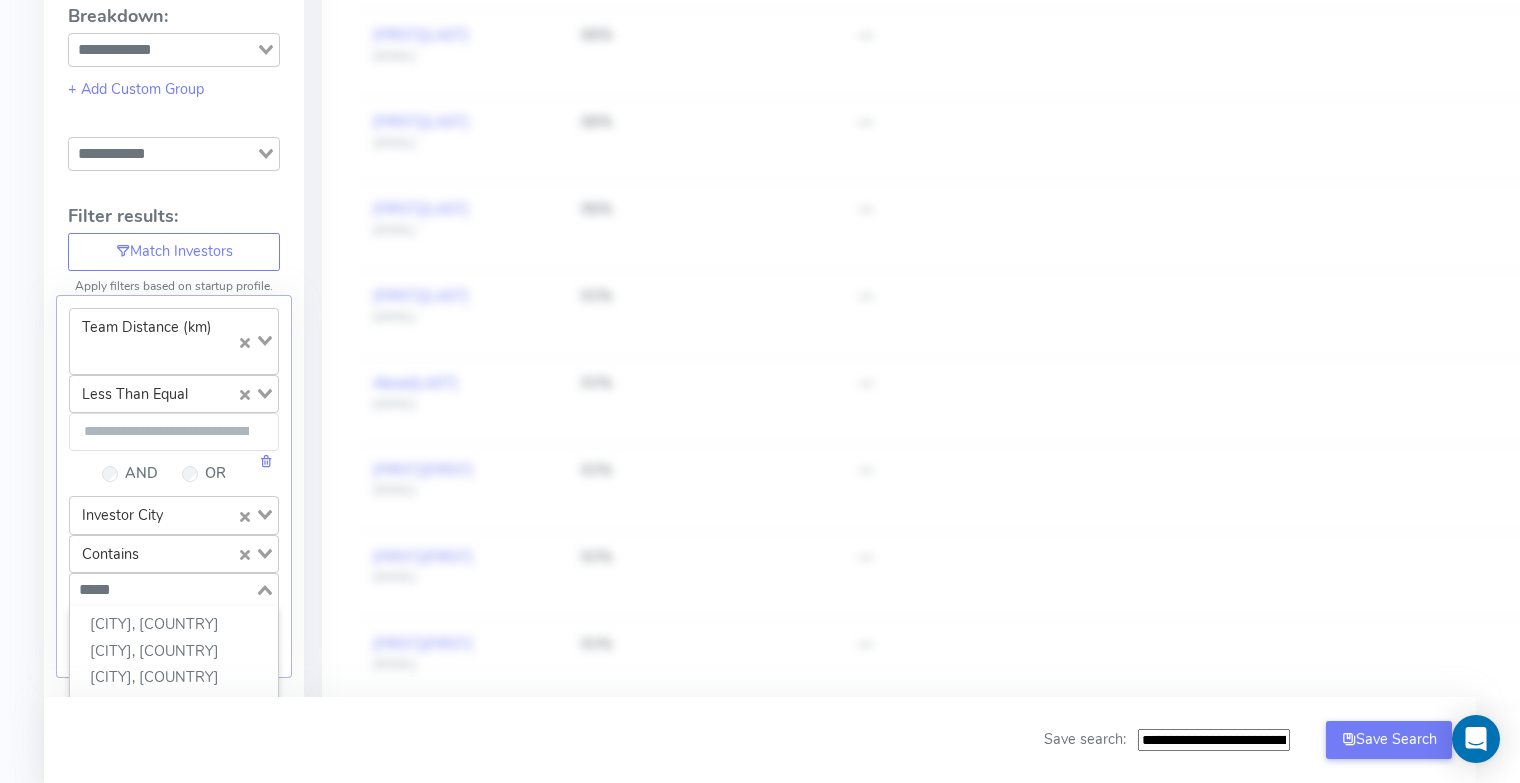 type on "******" 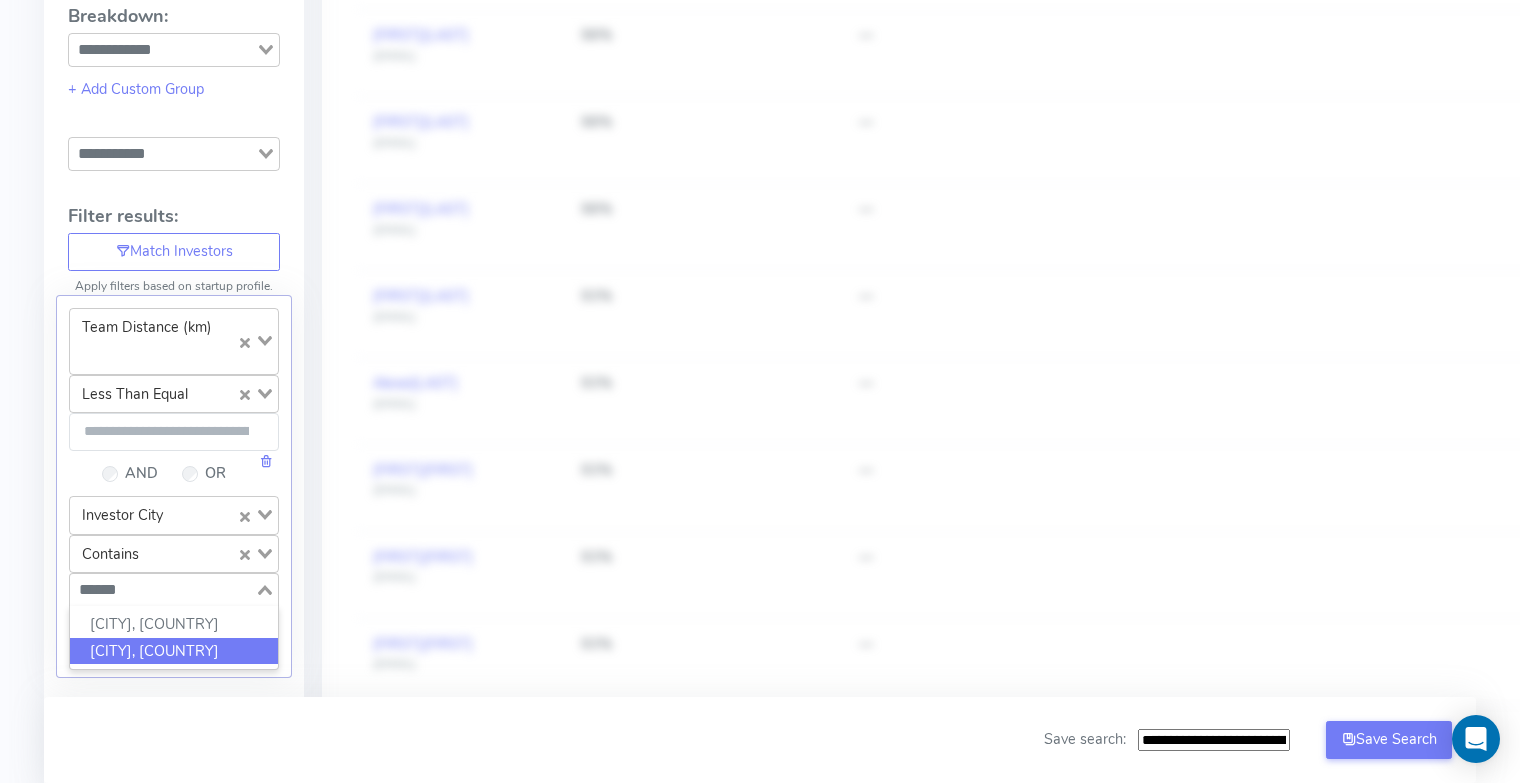 click on "[CITY], [COUNTRY]" 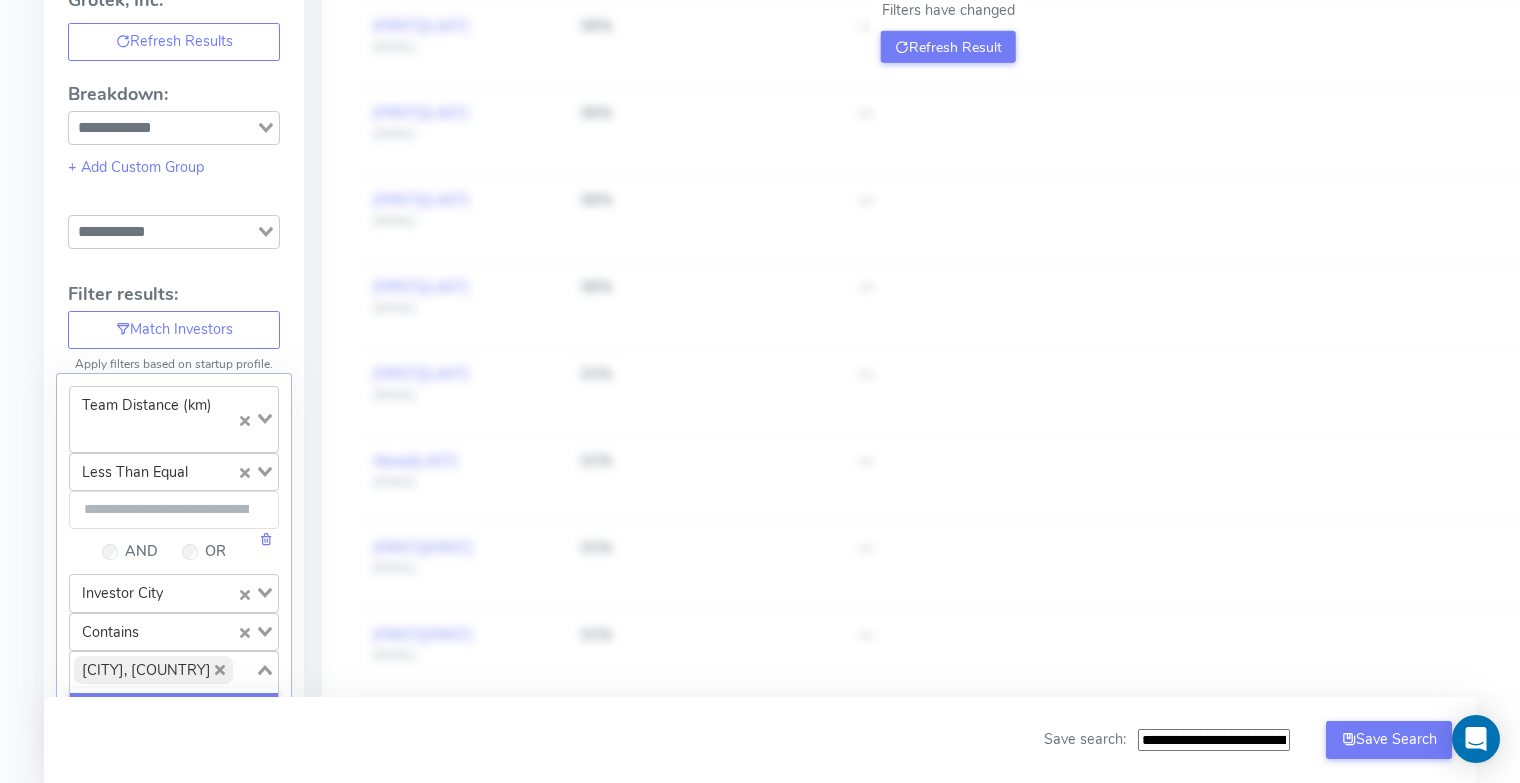 scroll, scrollTop: 379, scrollLeft: 0, axis: vertical 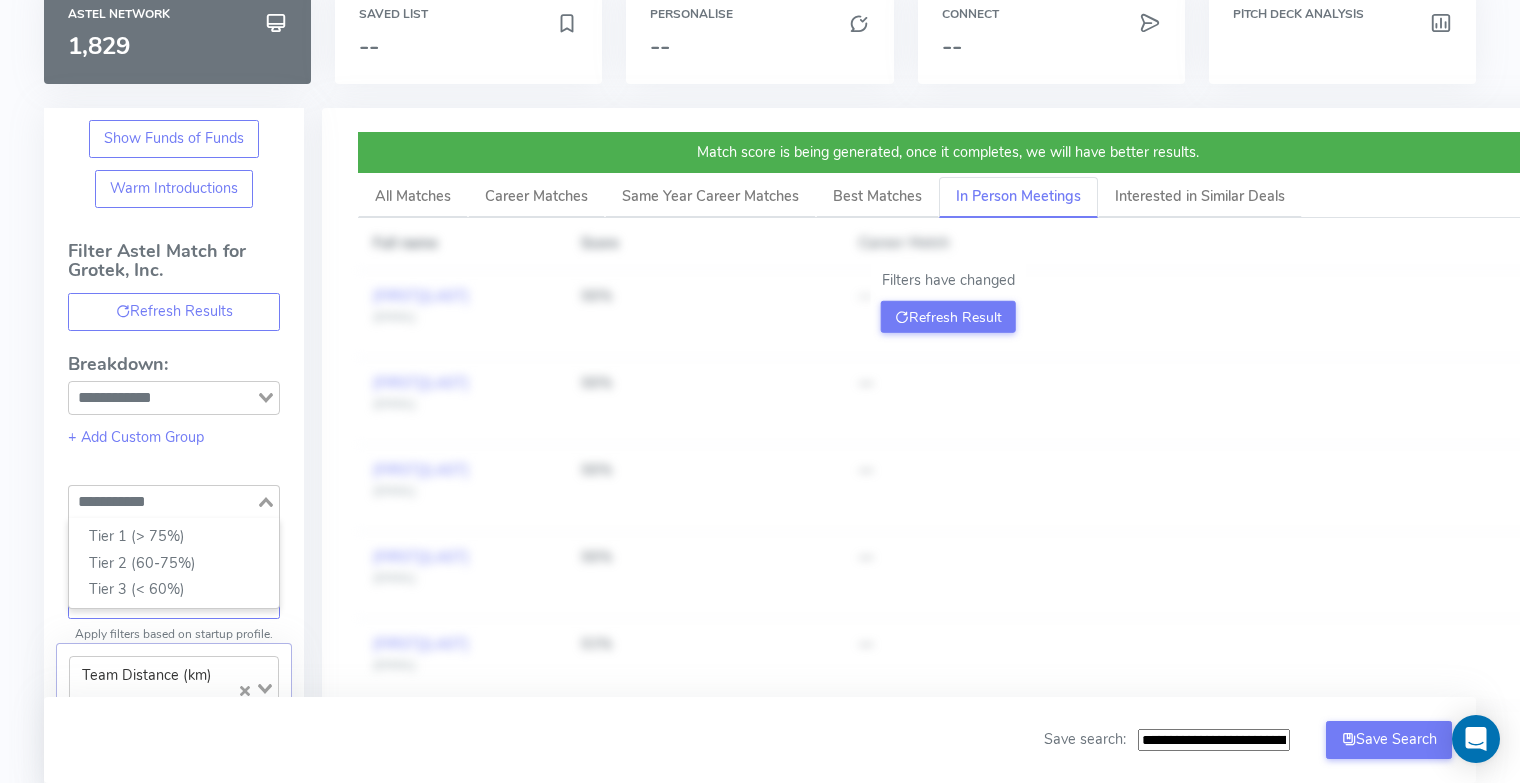 click 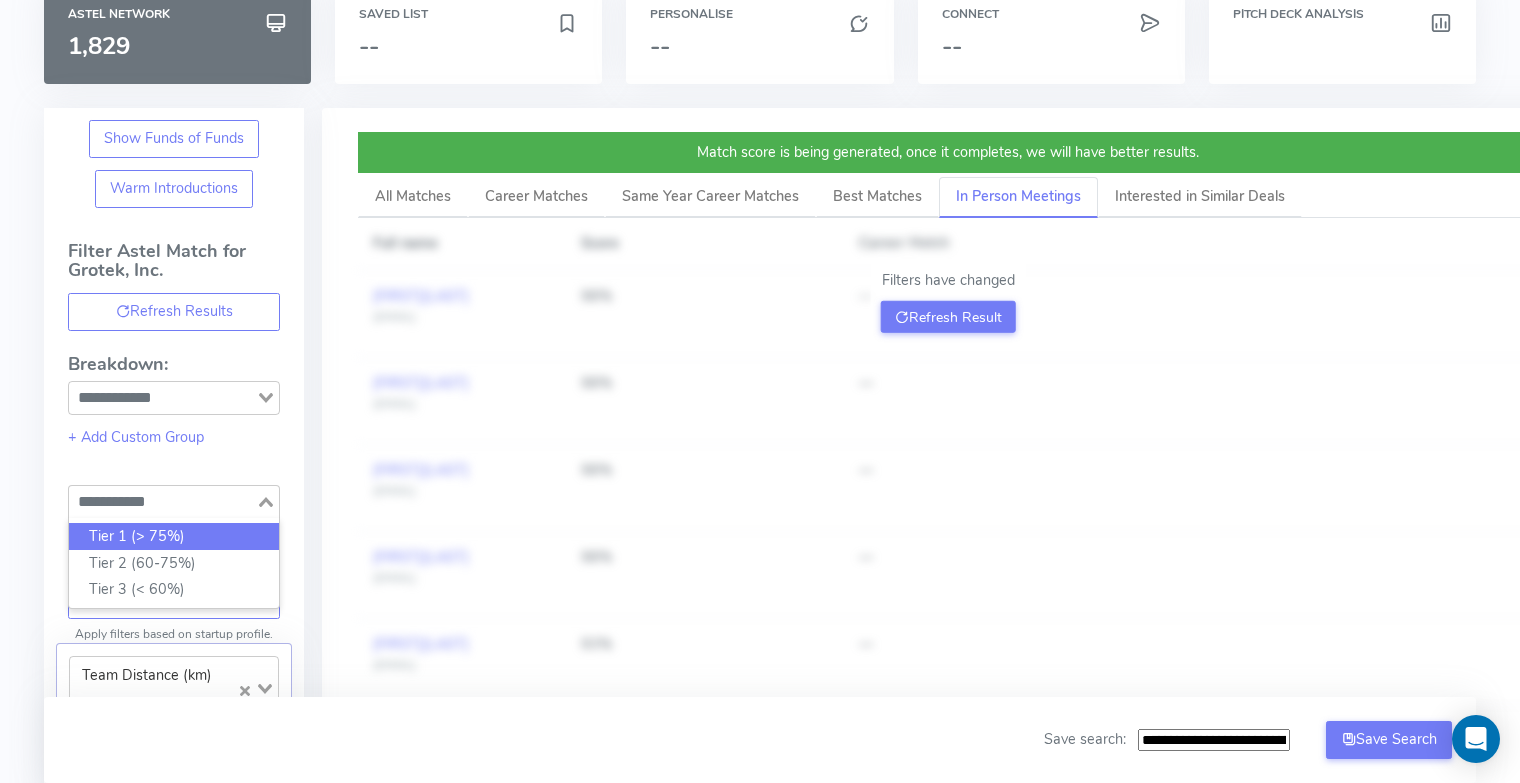 click on "Tier 1 (> 75%)" 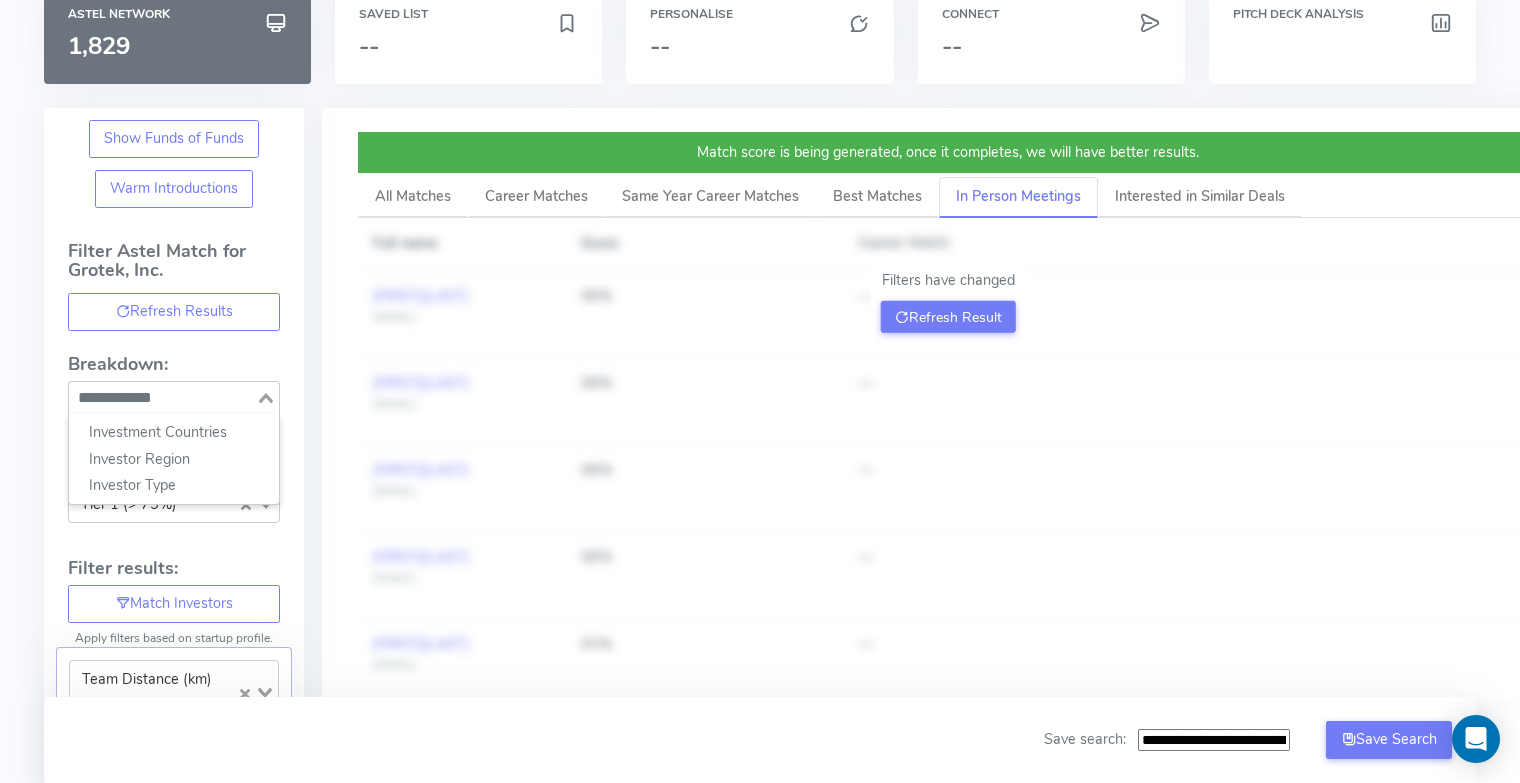 click 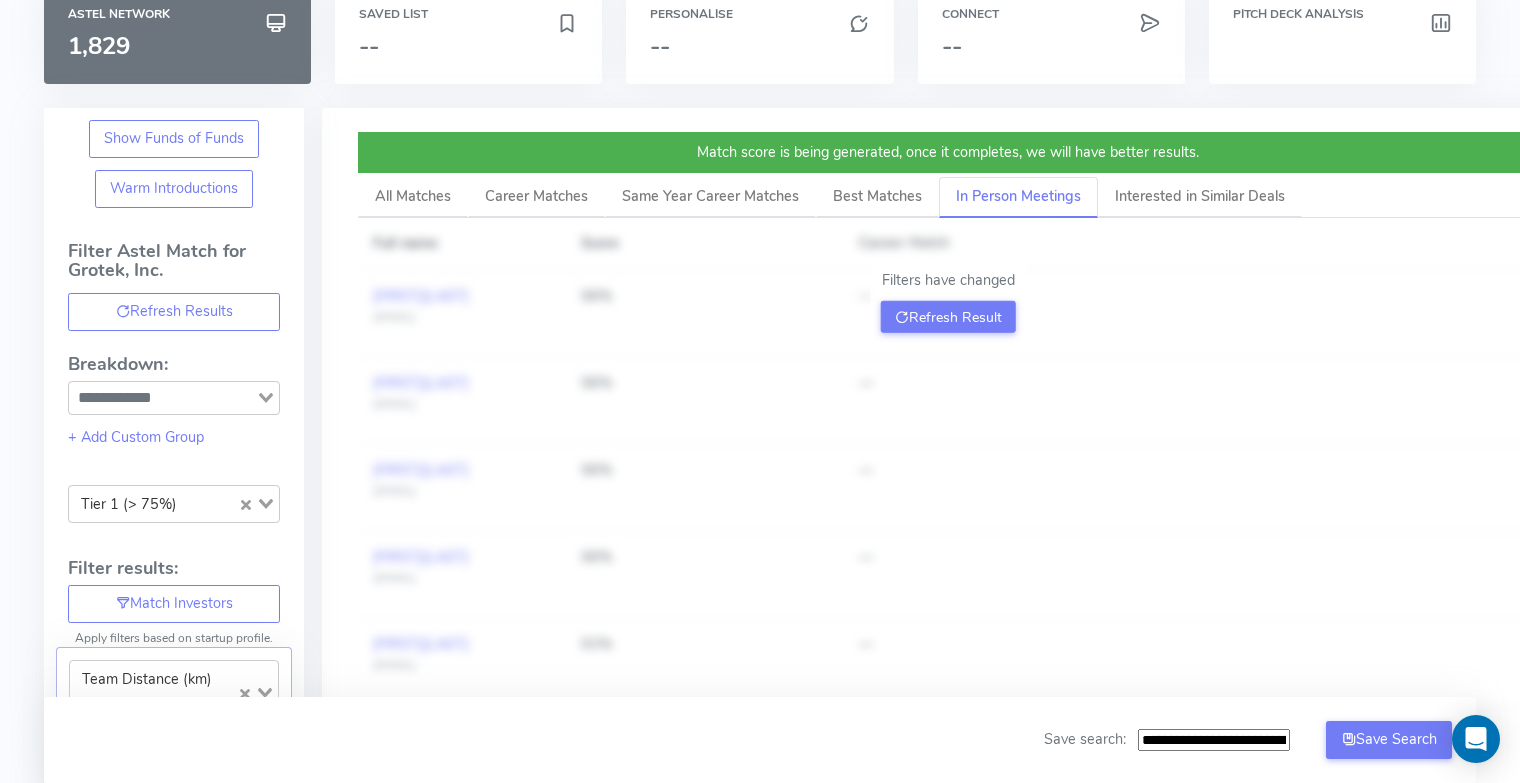 click on "Breakdown:" at bounding box center [174, 365] 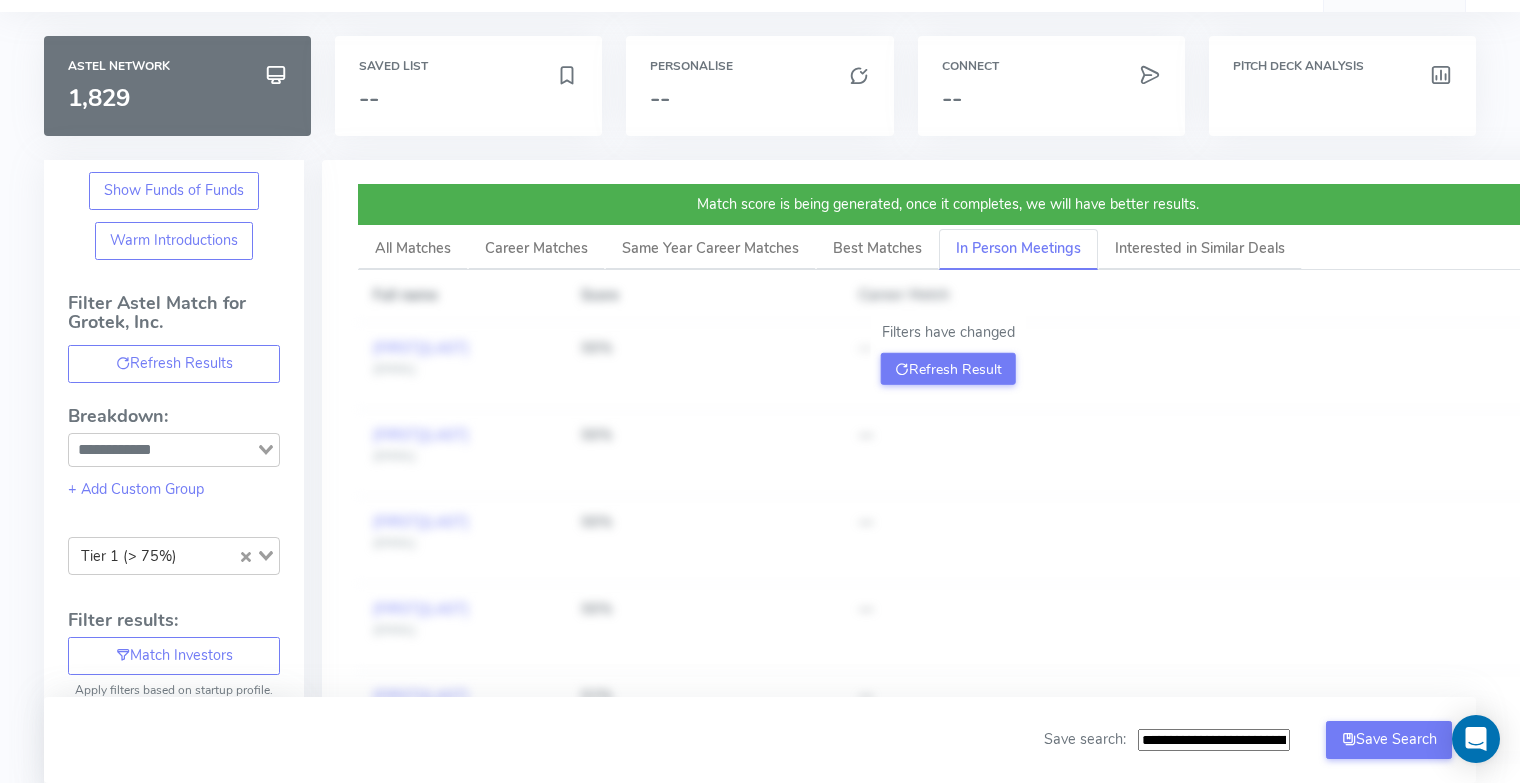 scroll, scrollTop: 64, scrollLeft: 0, axis: vertical 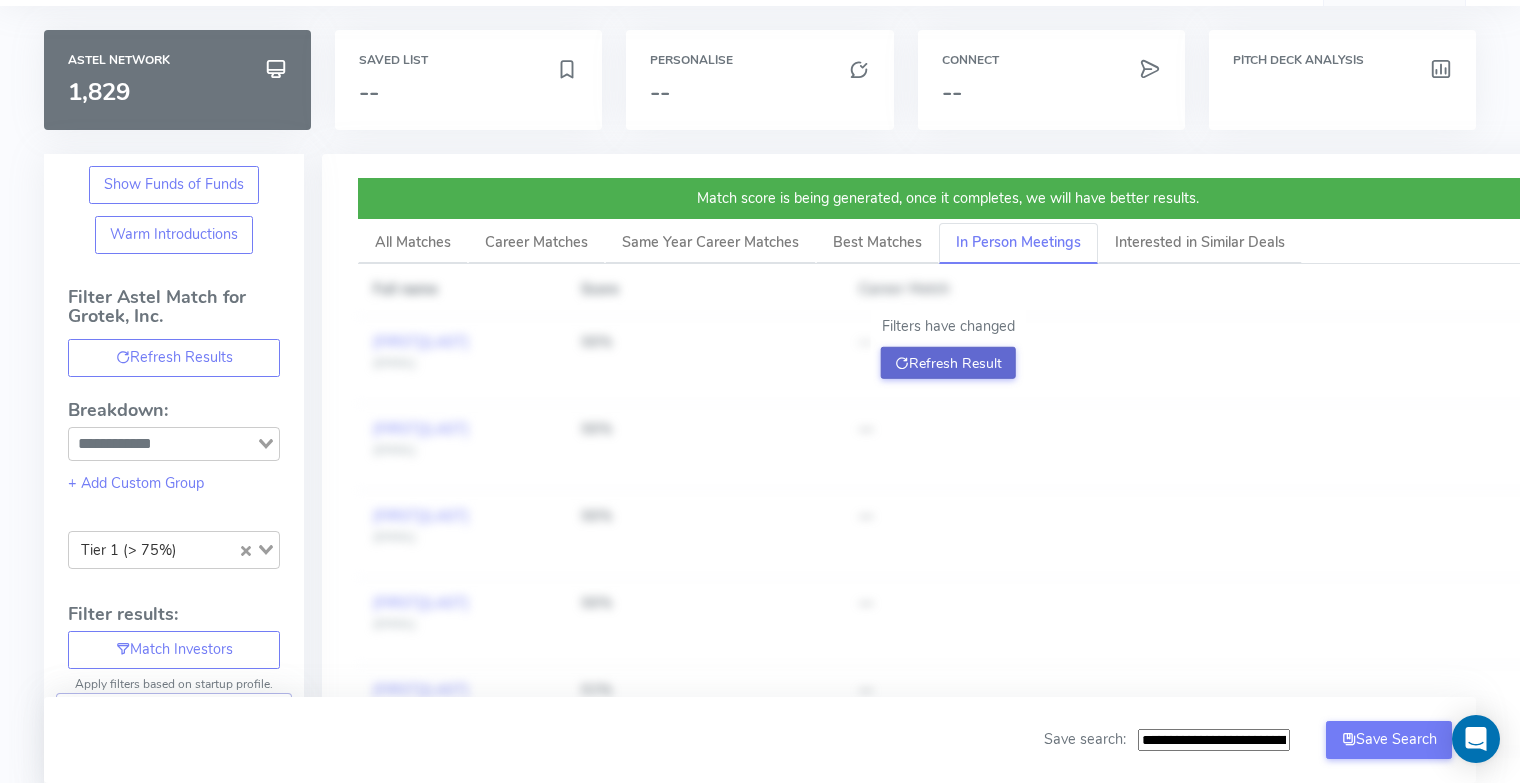 click on "Refresh Result" 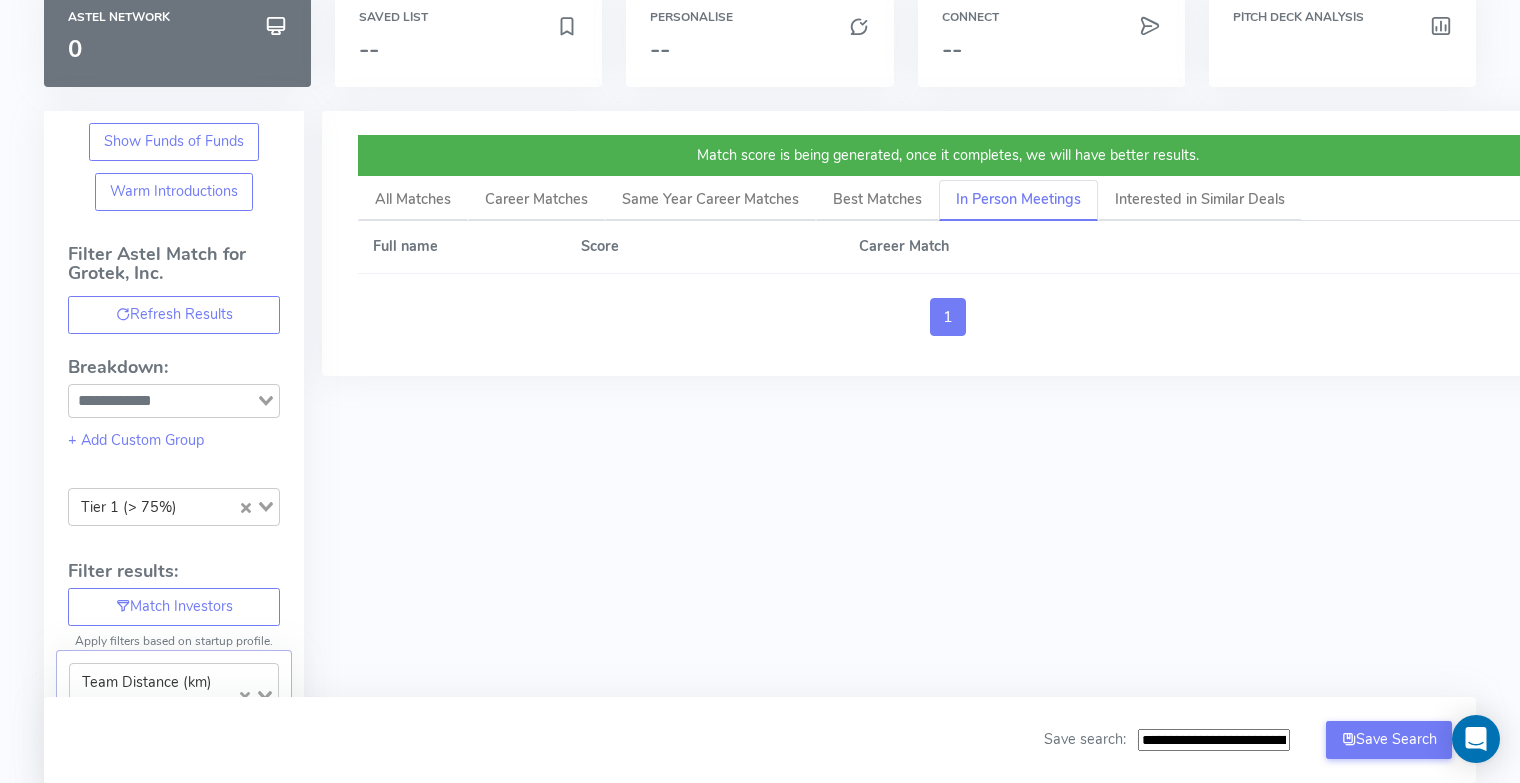 scroll, scrollTop: 99, scrollLeft: 0, axis: vertical 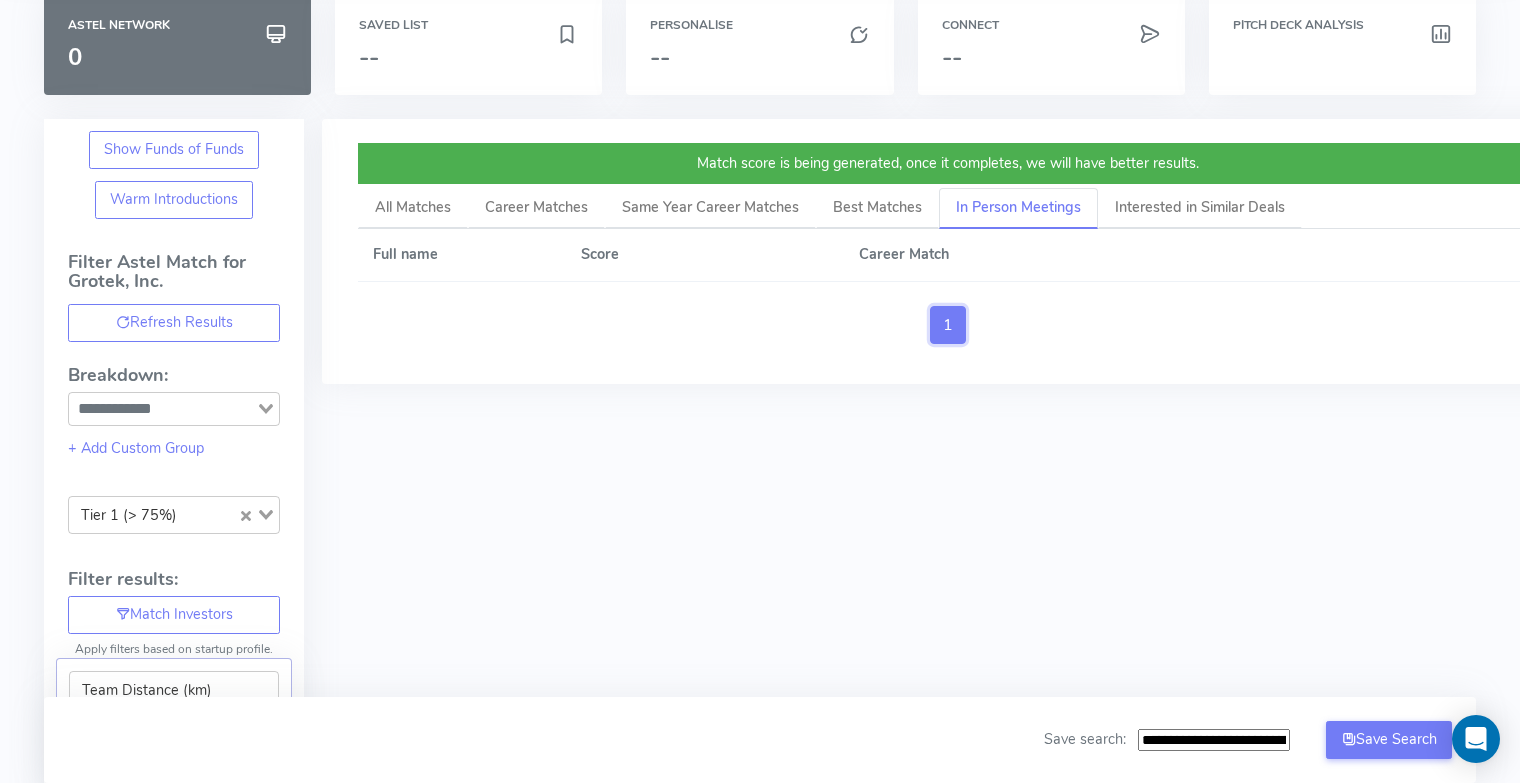 click on "1" at bounding box center (948, 325) 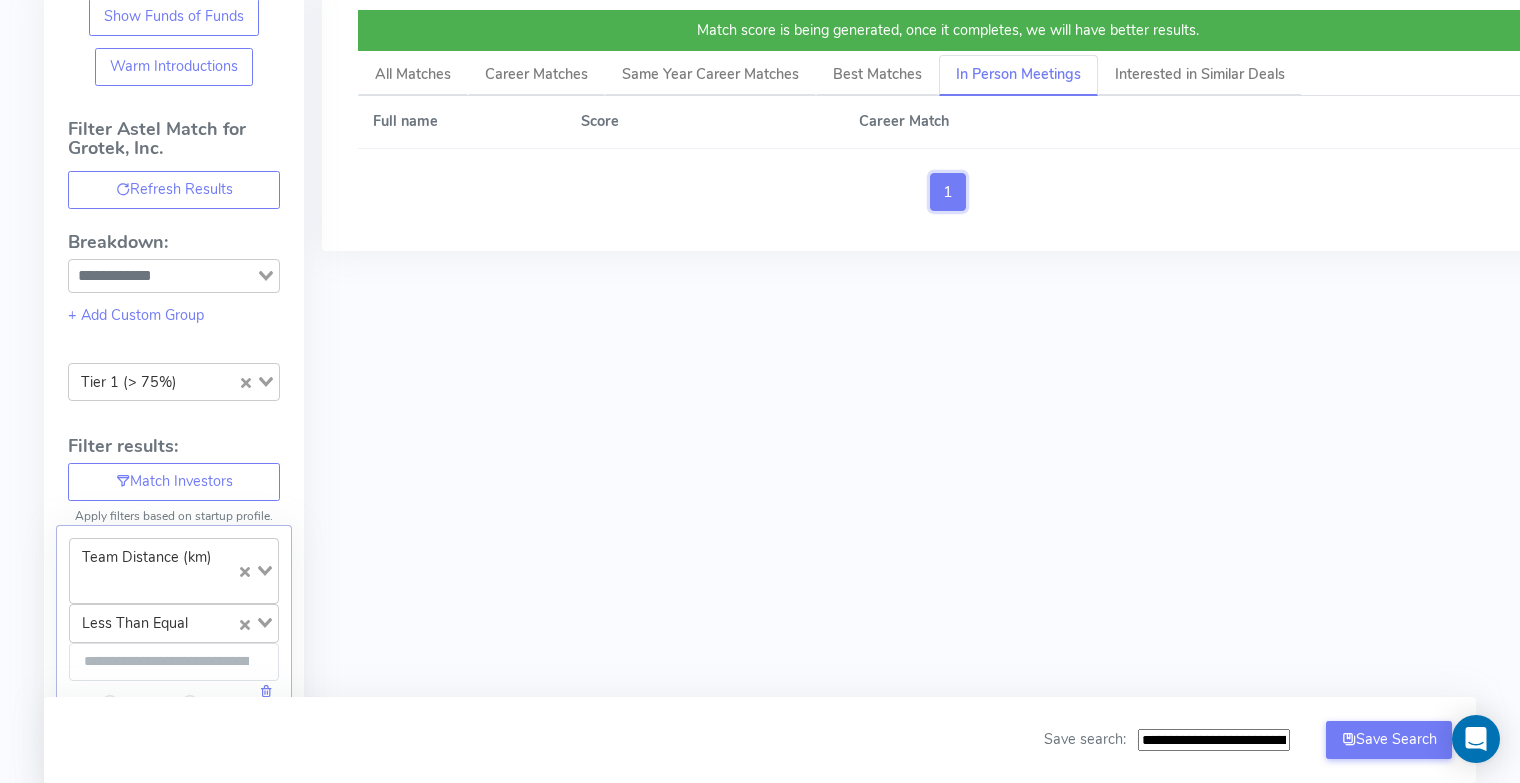 scroll, scrollTop: 223, scrollLeft: 0, axis: vertical 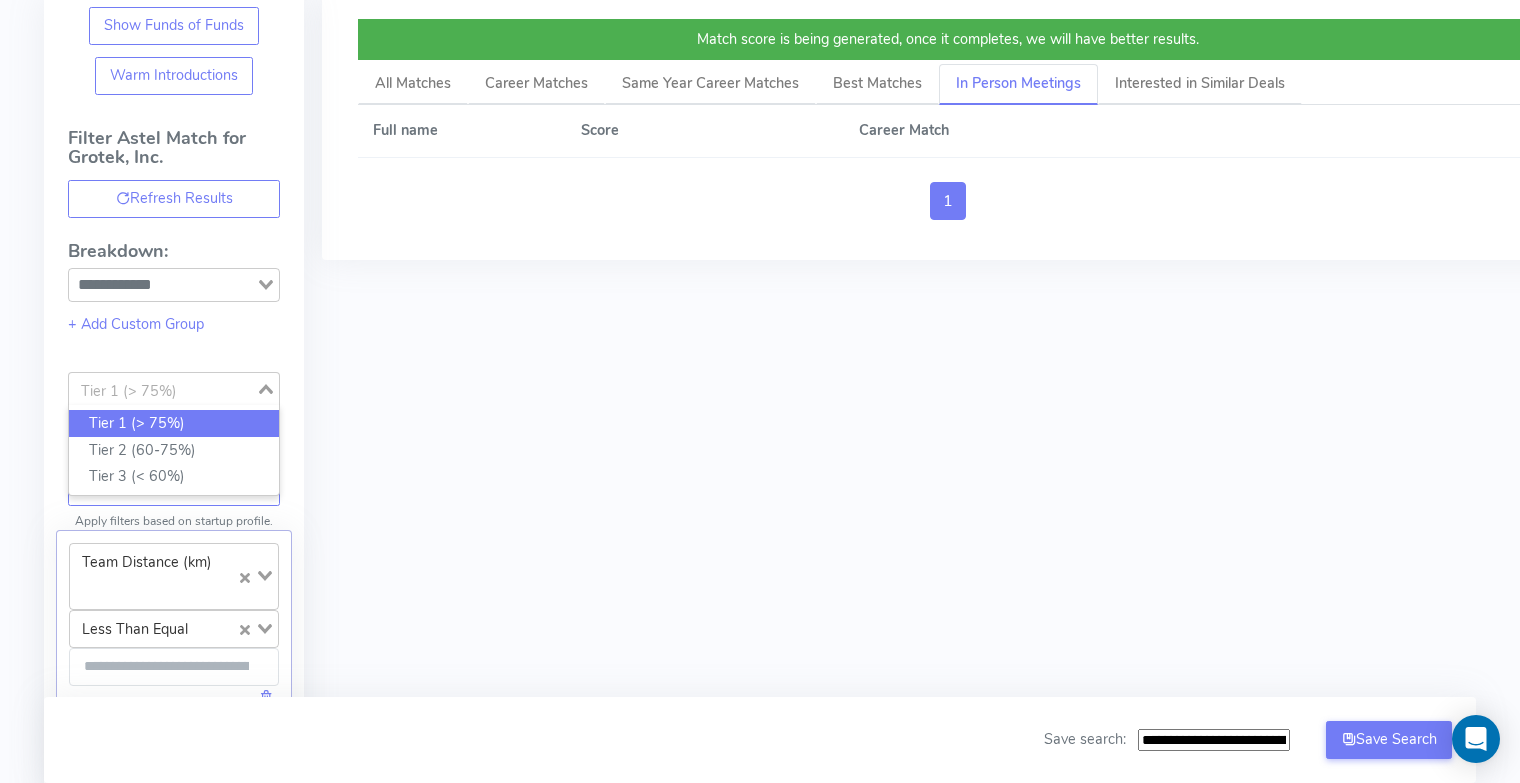 click 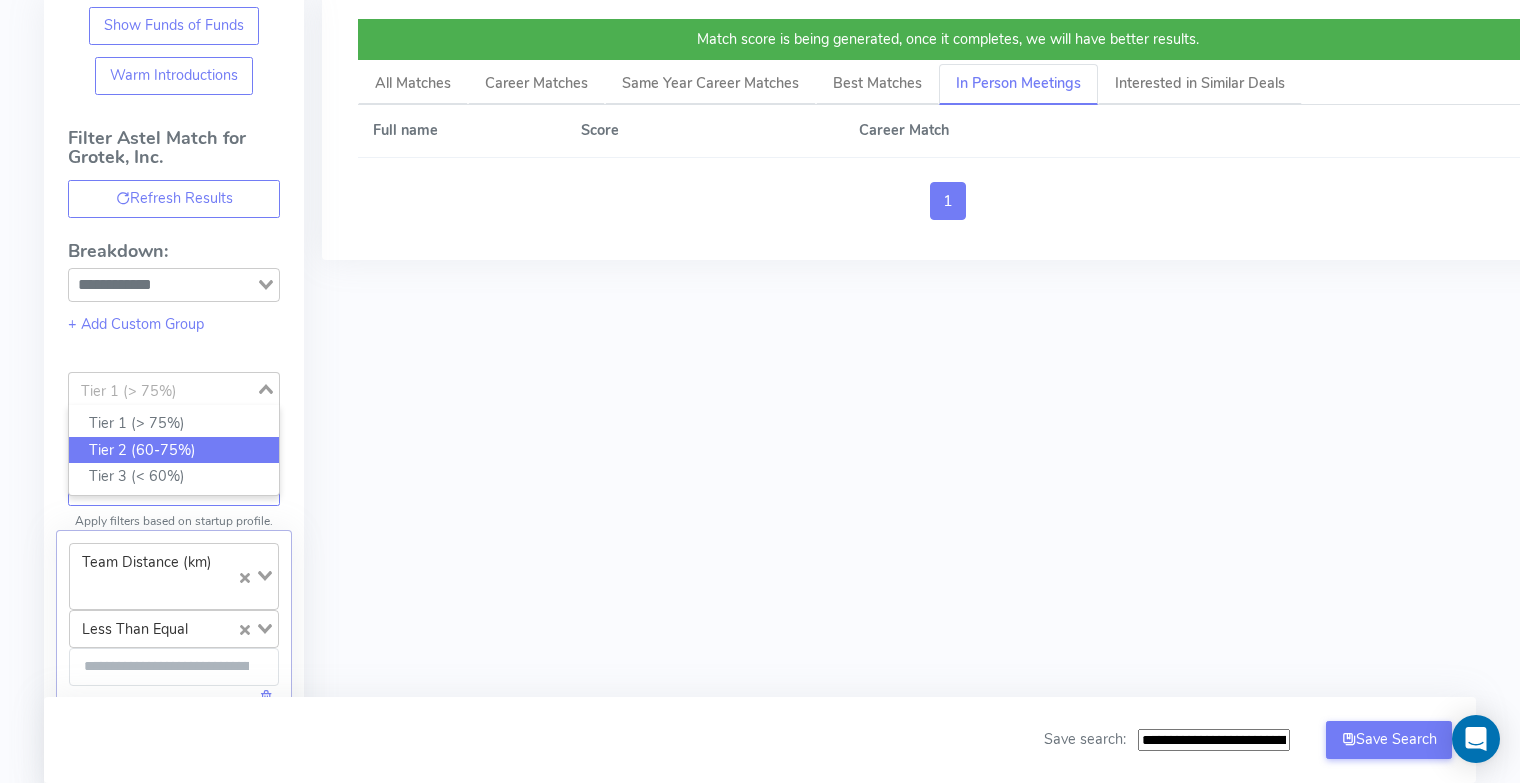 click on "Tier 2 (60-75%)" 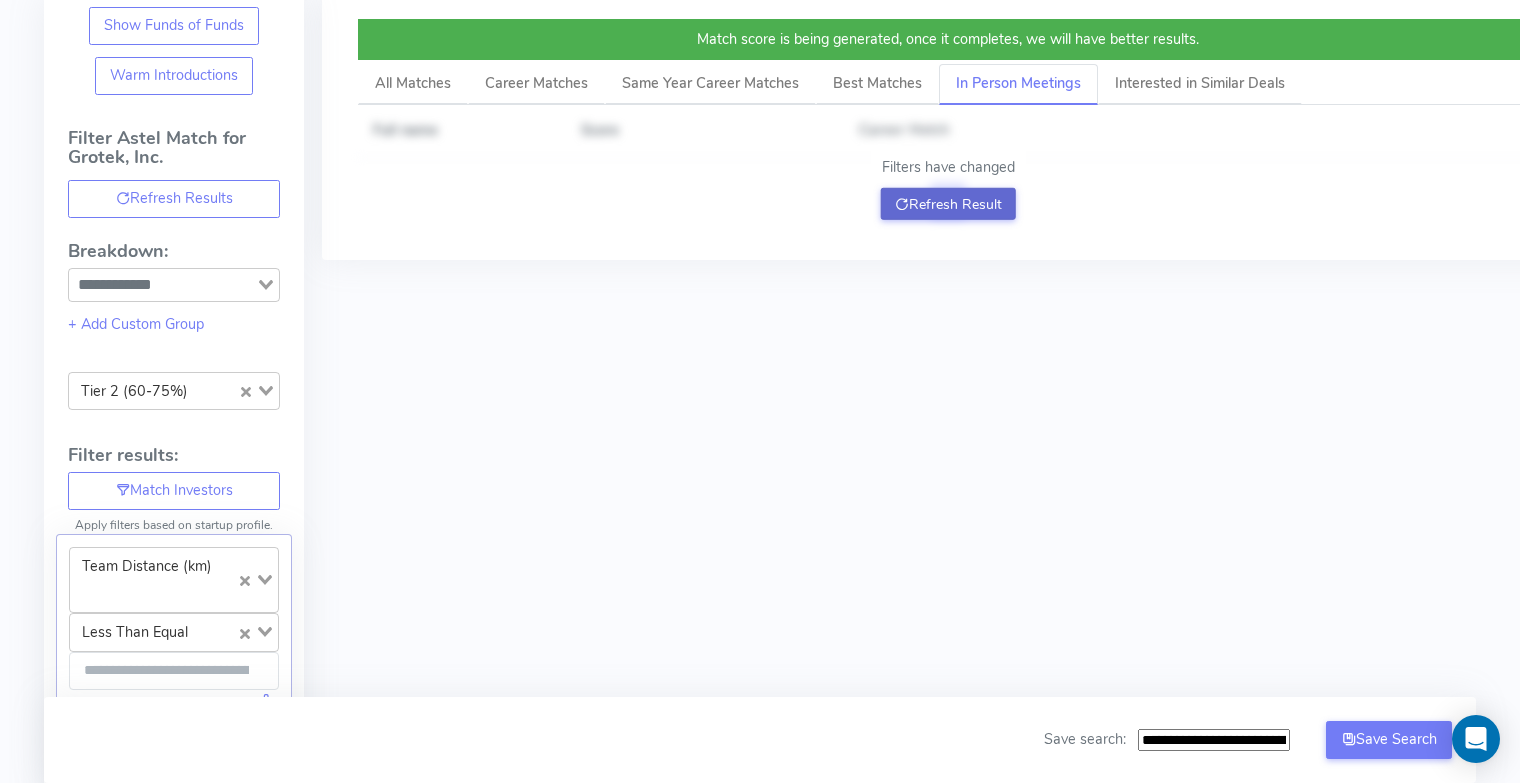 click on "Refresh Result" 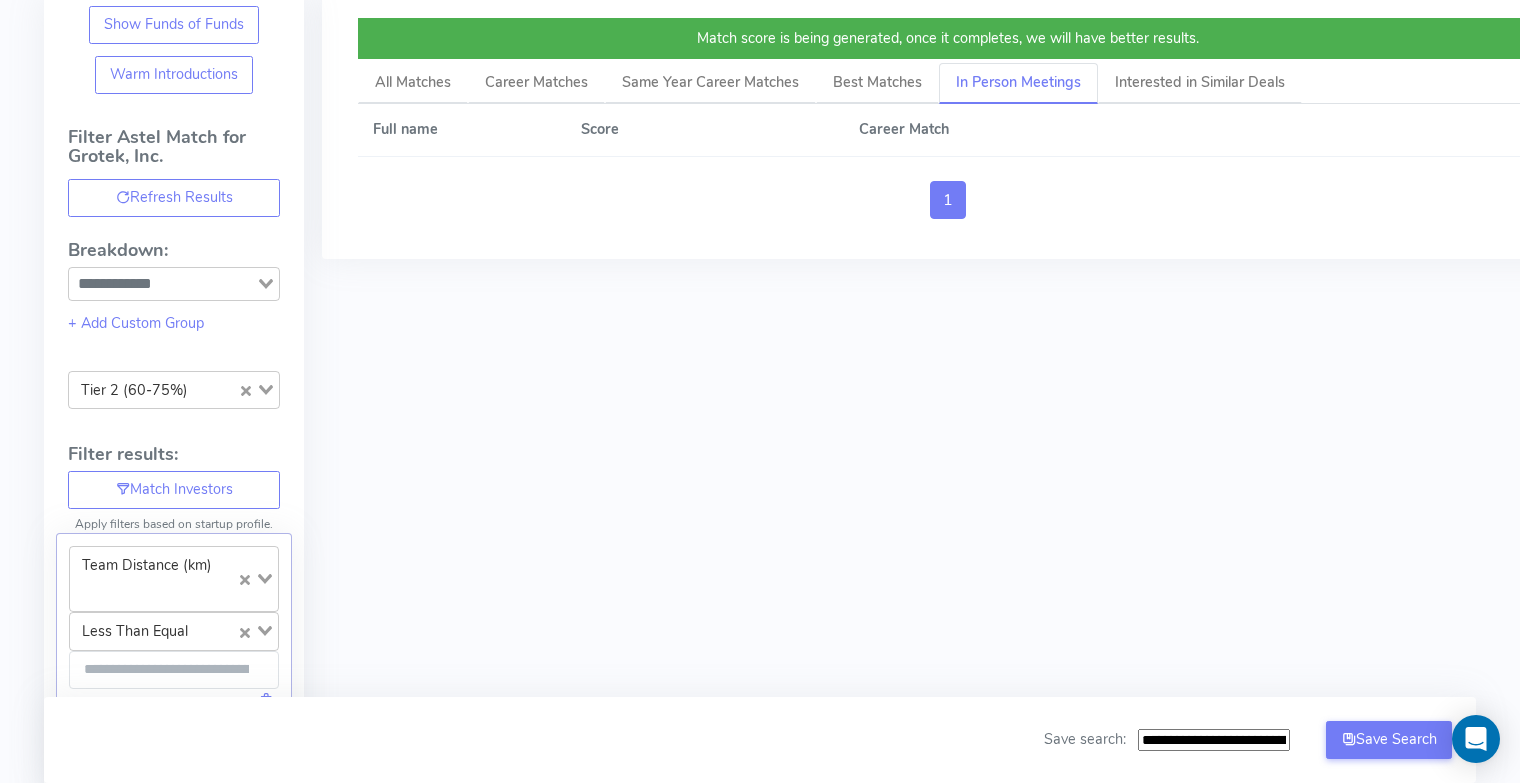 scroll, scrollTop: 223, scrollLeft: 0, axis: vertical 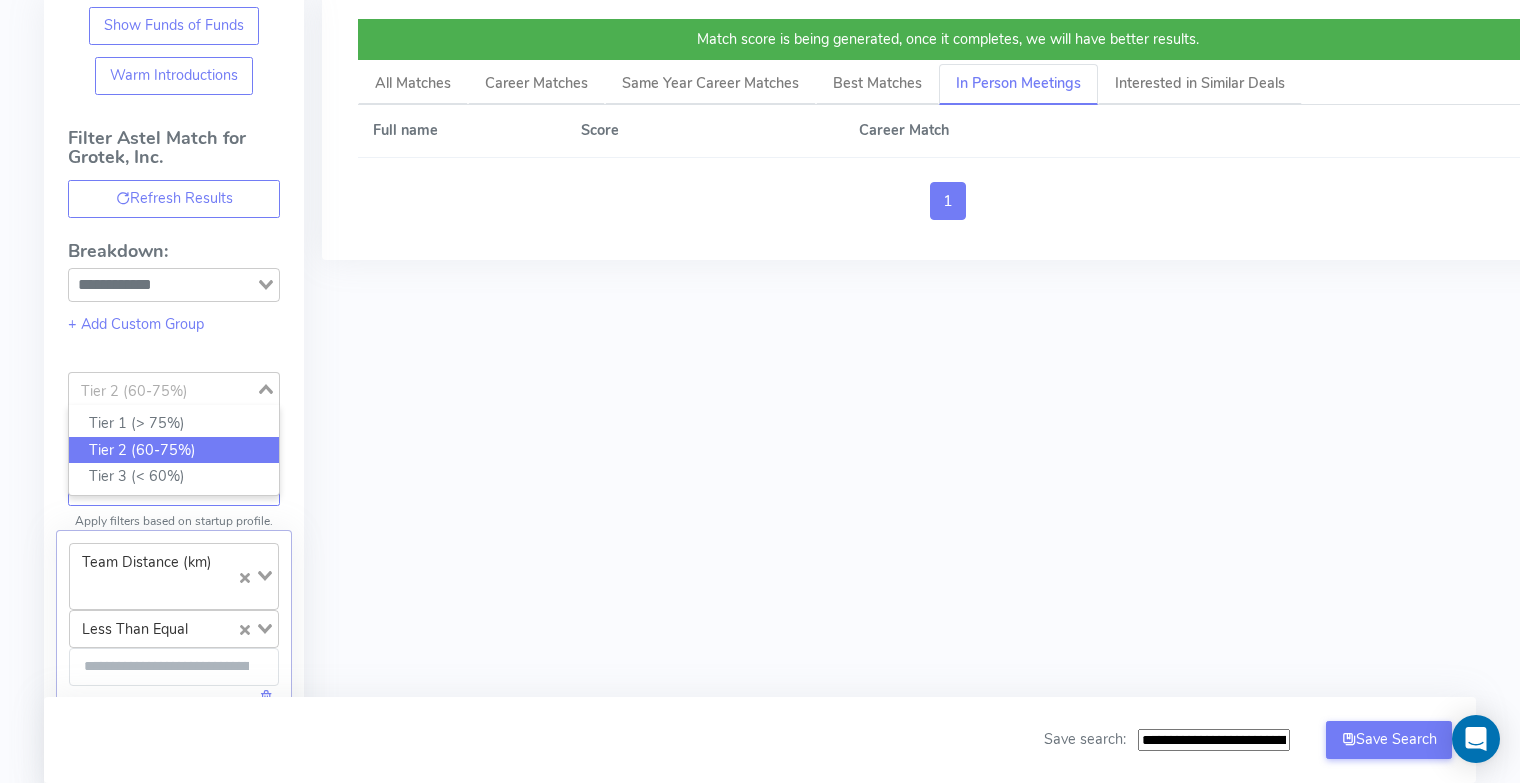 click 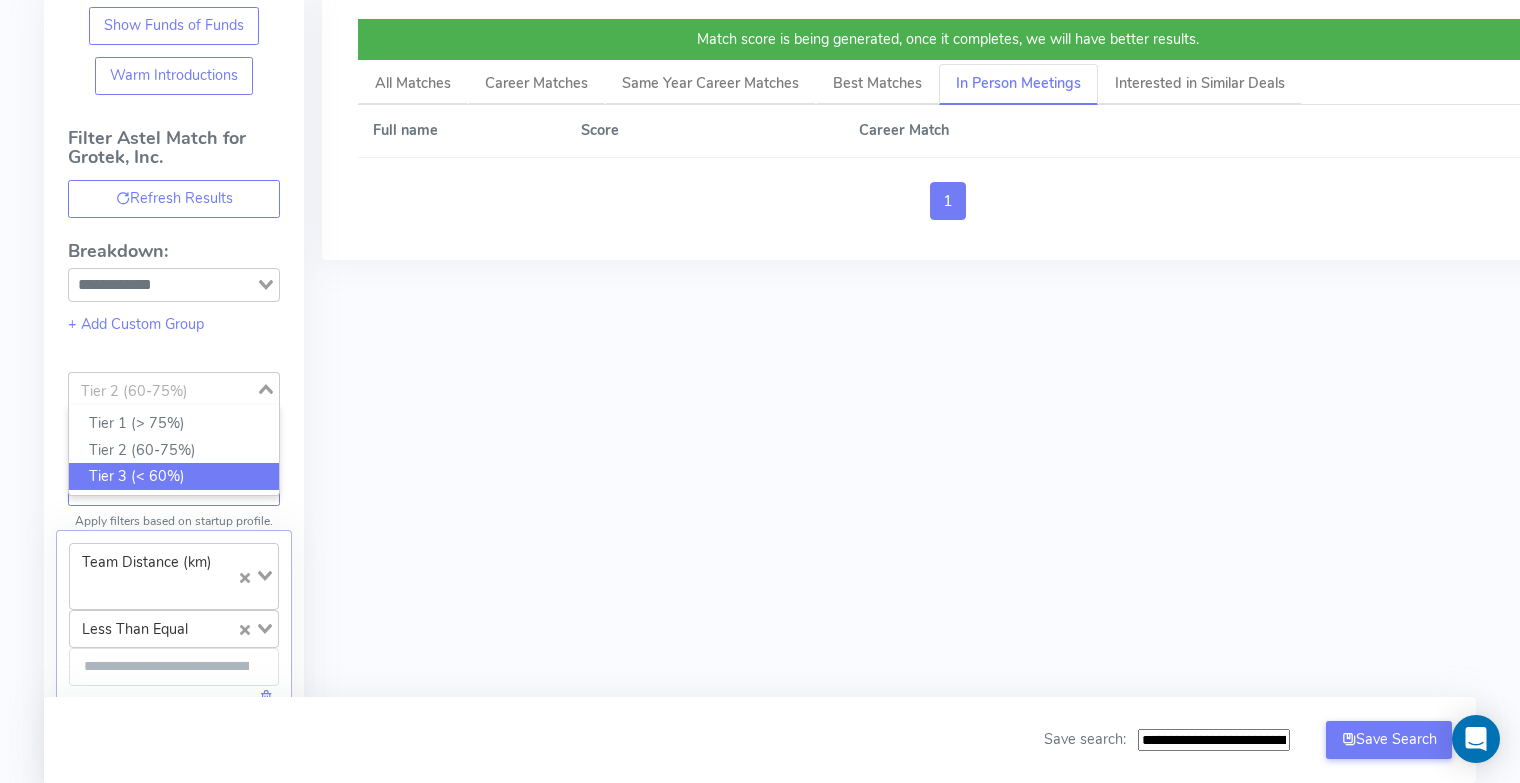 click on "Tier 3 (< 60%)" 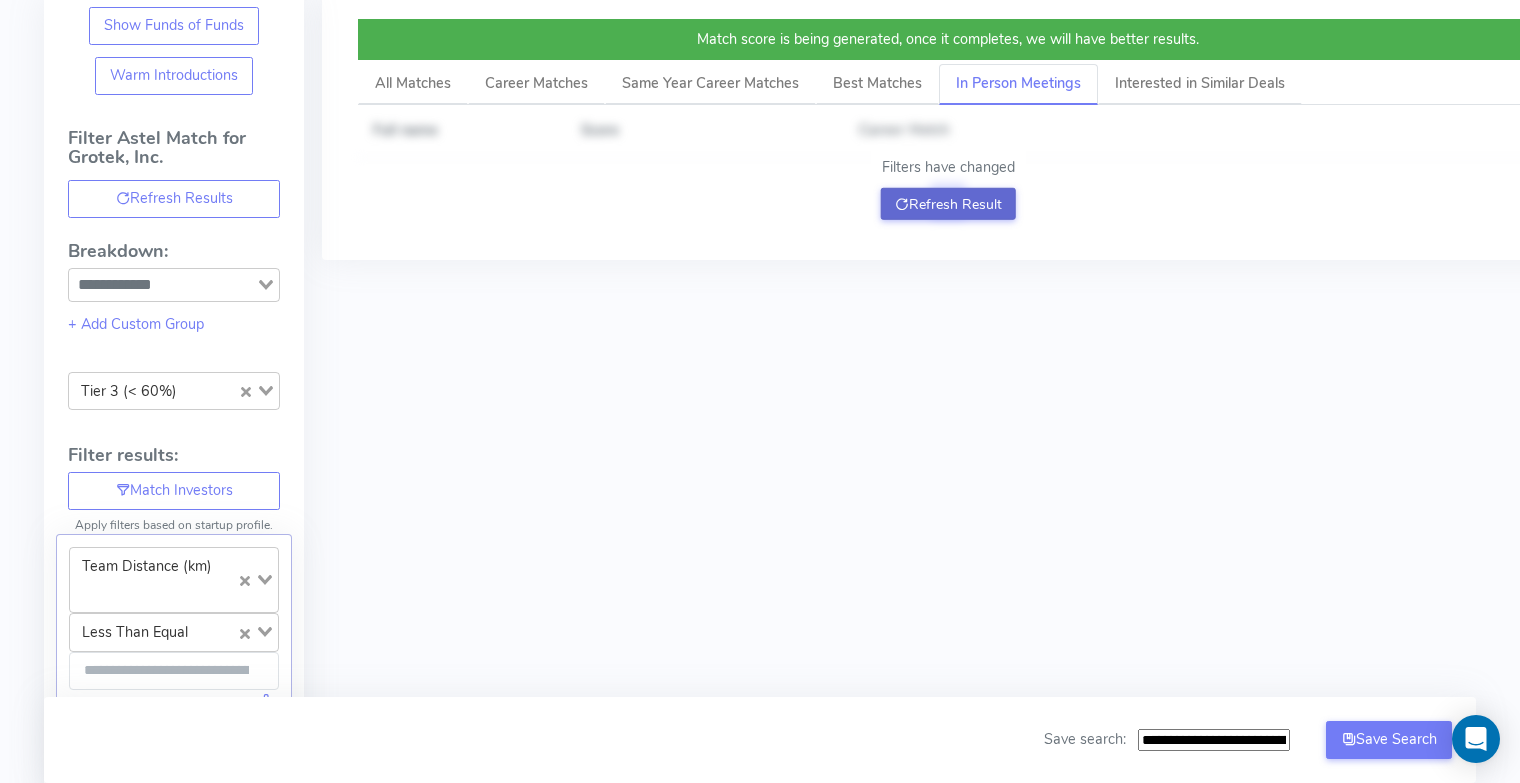 click on "Refresh Result" 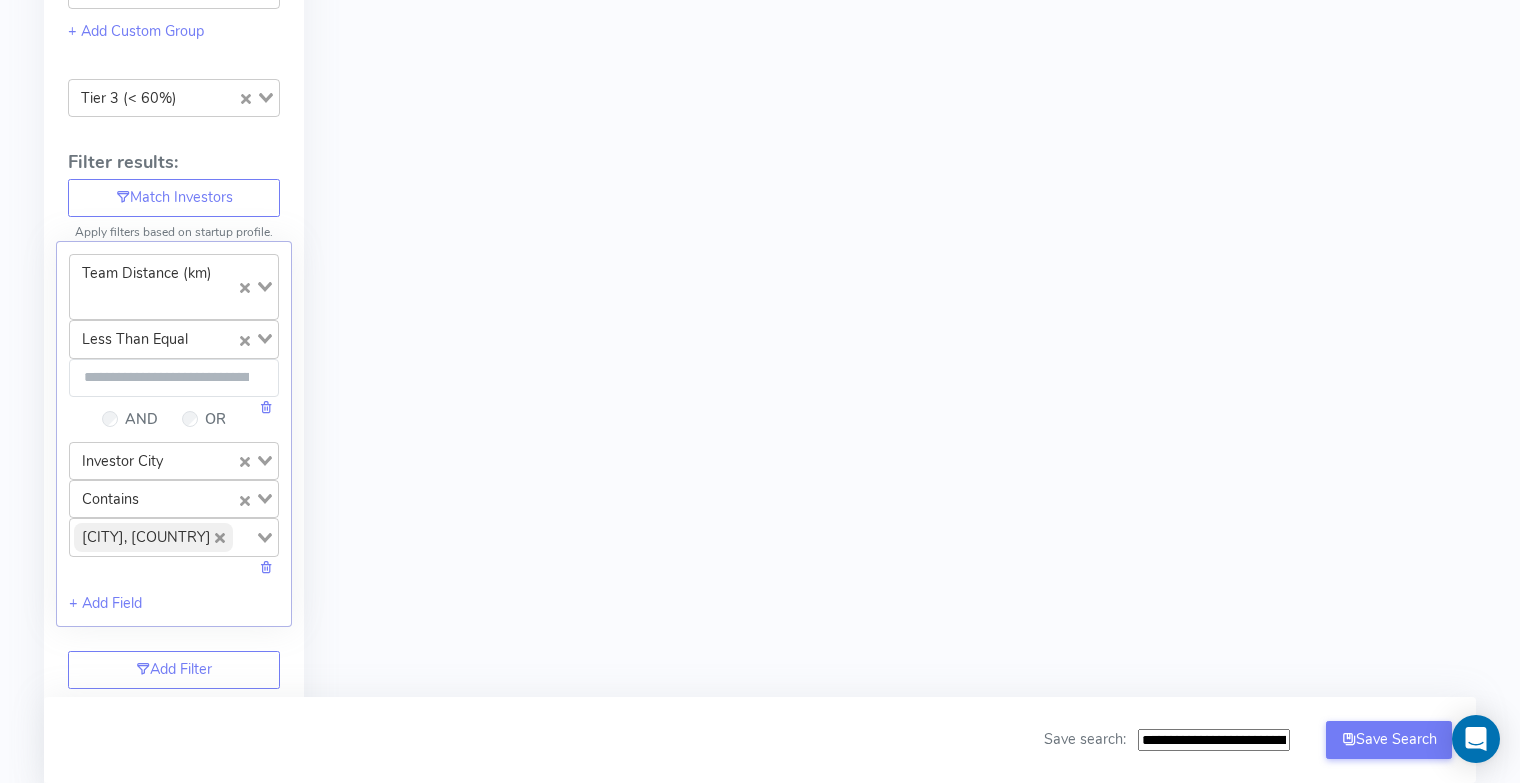 scroll, scrollTop: 518, scrollLeft: 0, axis: vertical 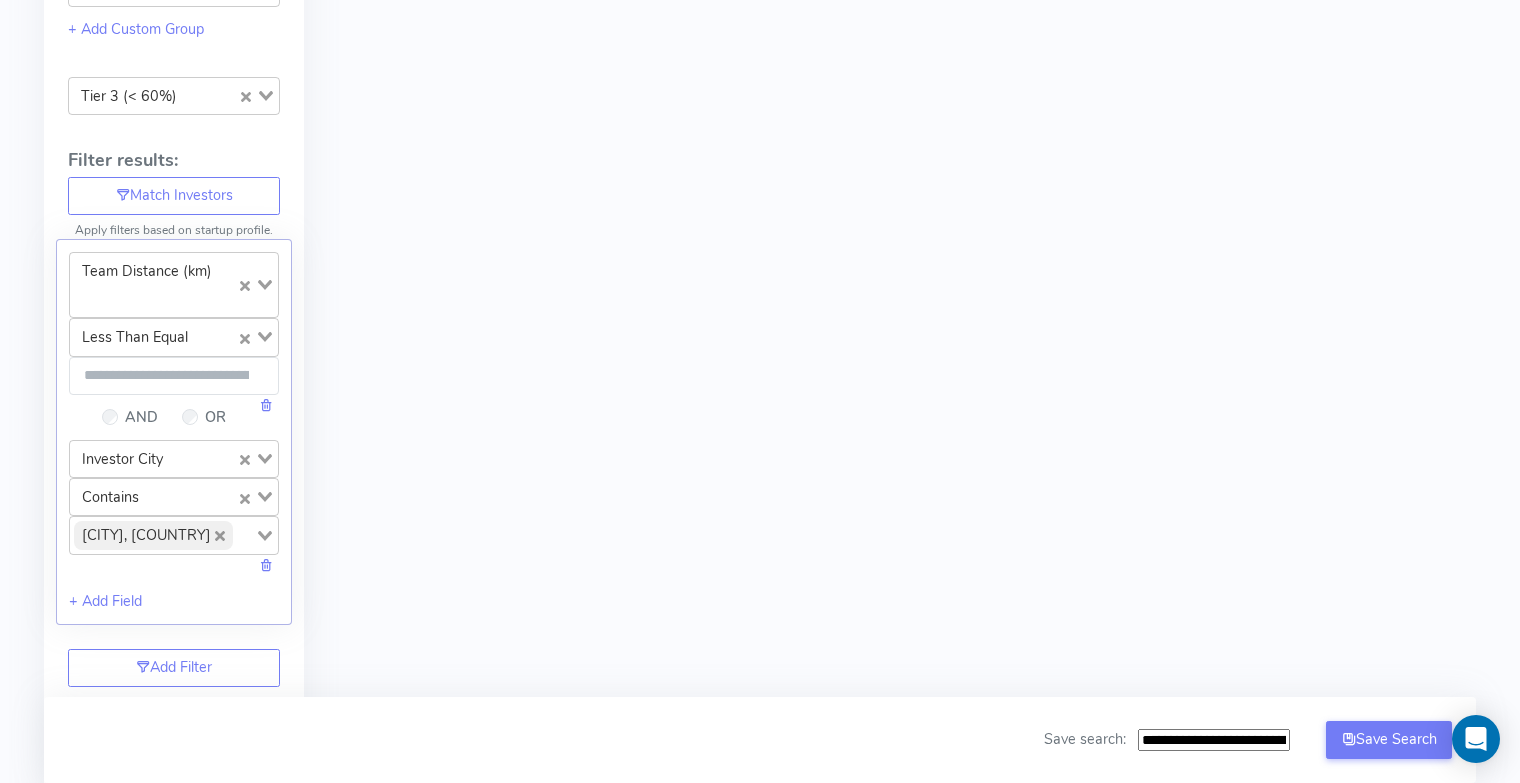 click 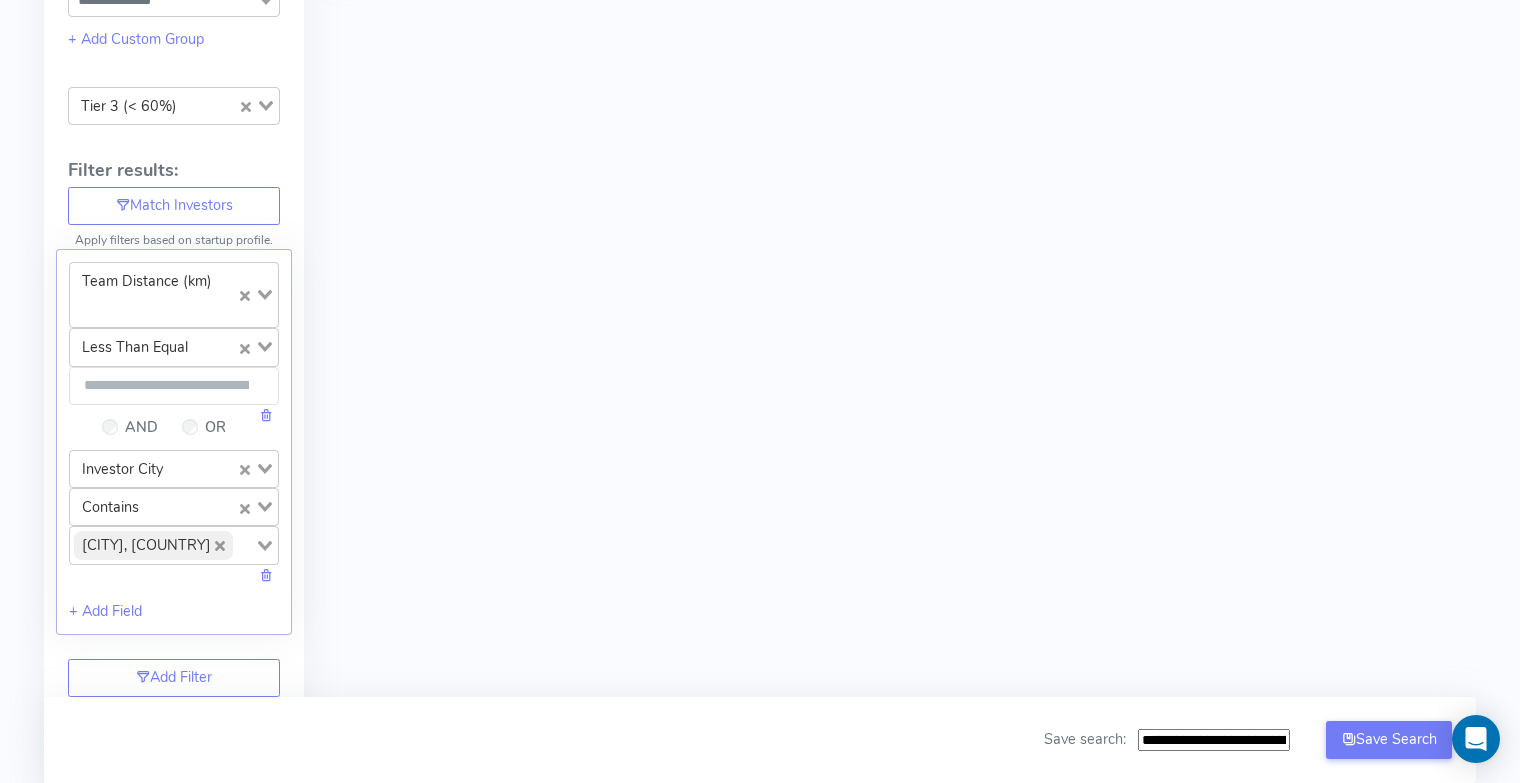 scroll, scrollTop: 507, scrollLeft: 0, axis: vertical 